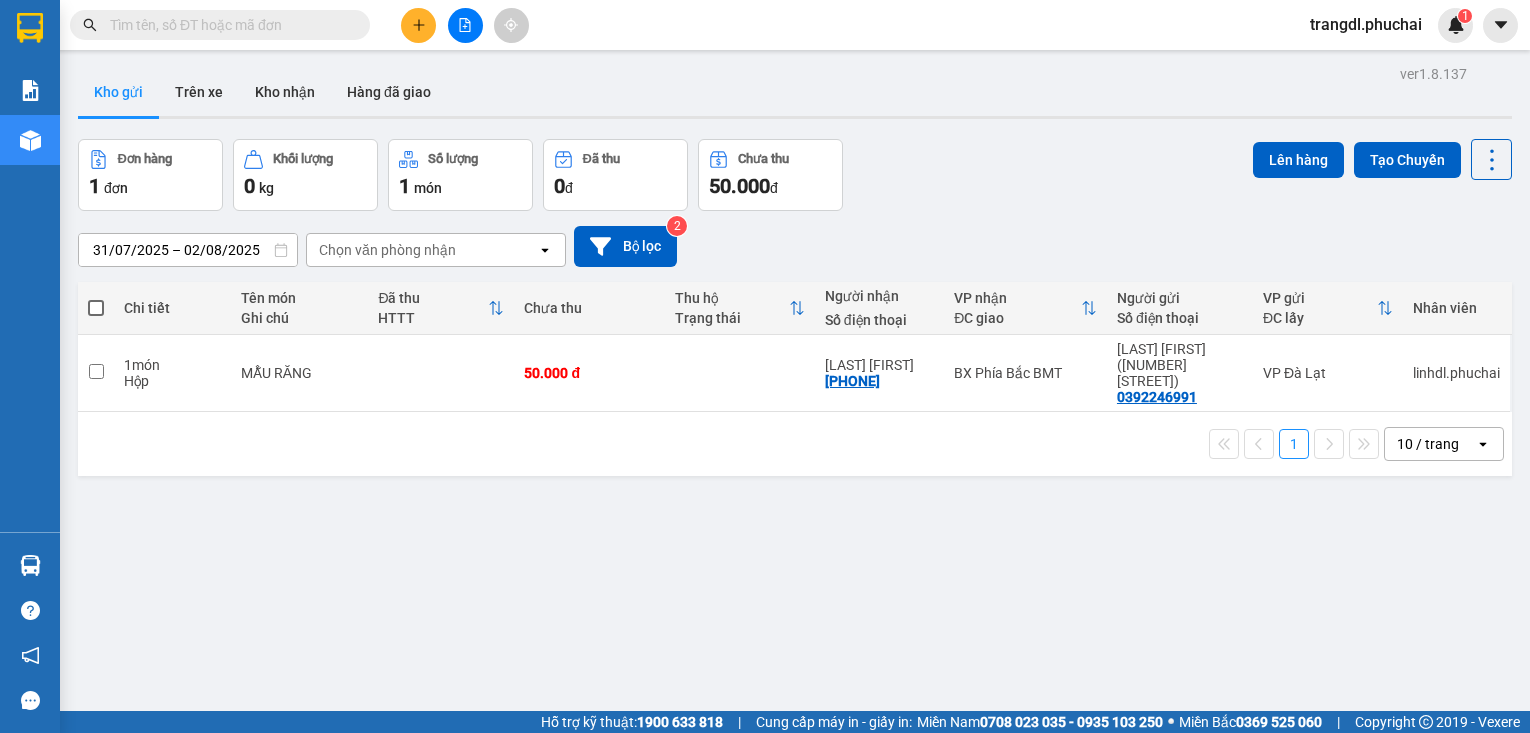 scroll, scrollTop: 0, scrollLeft: 0, axis: both 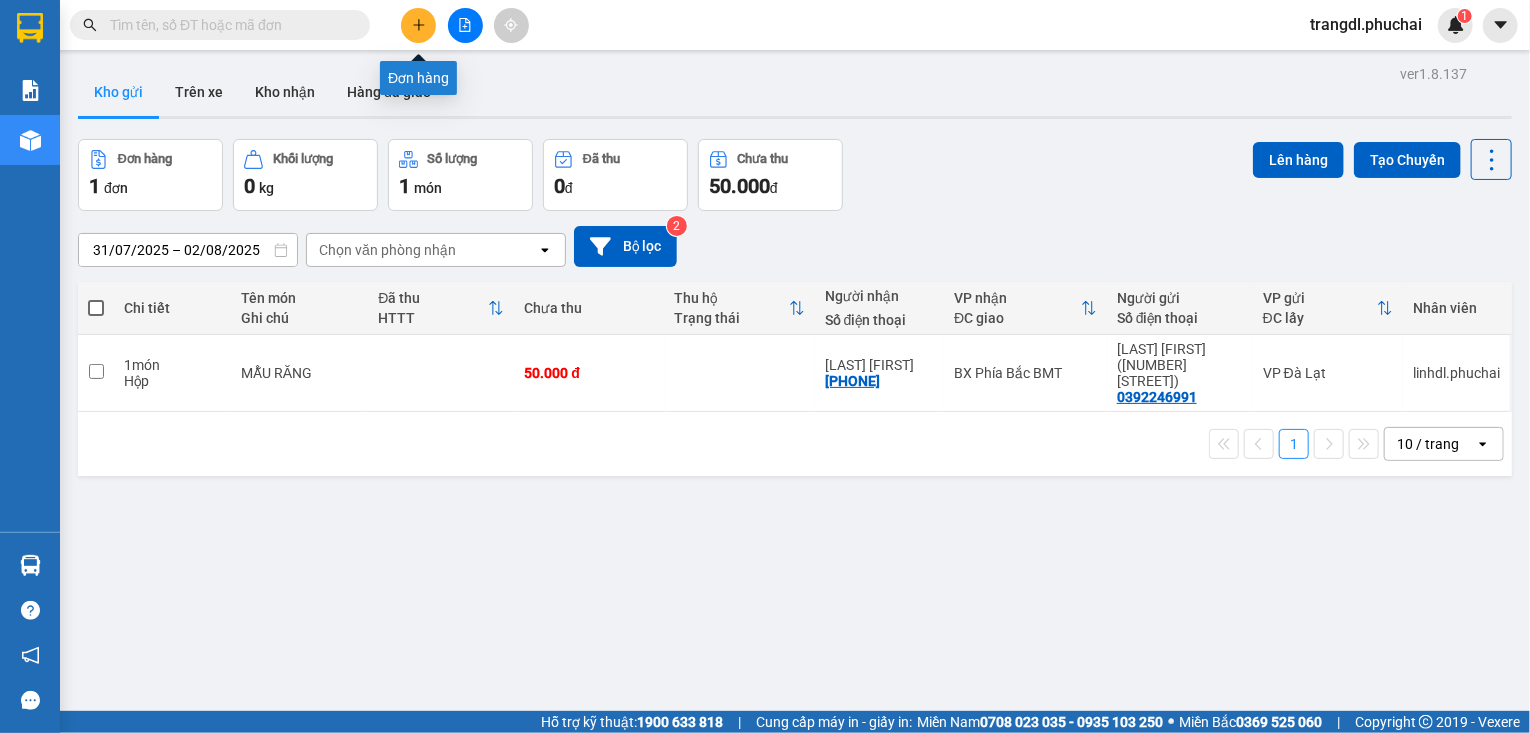 click at bounding box center [418, 25] 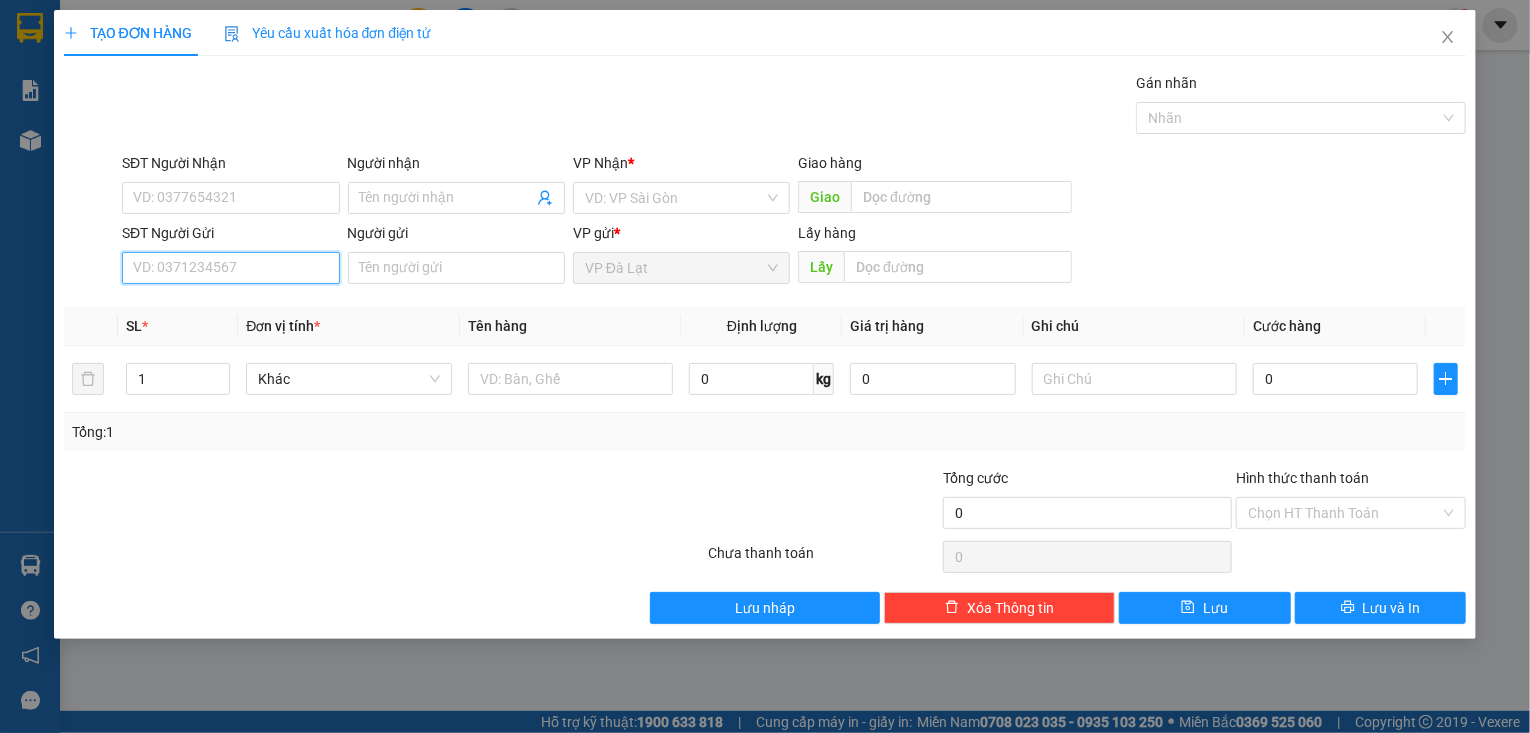 click on "SĐT Người Gửi" at bounding box center (230, 268) 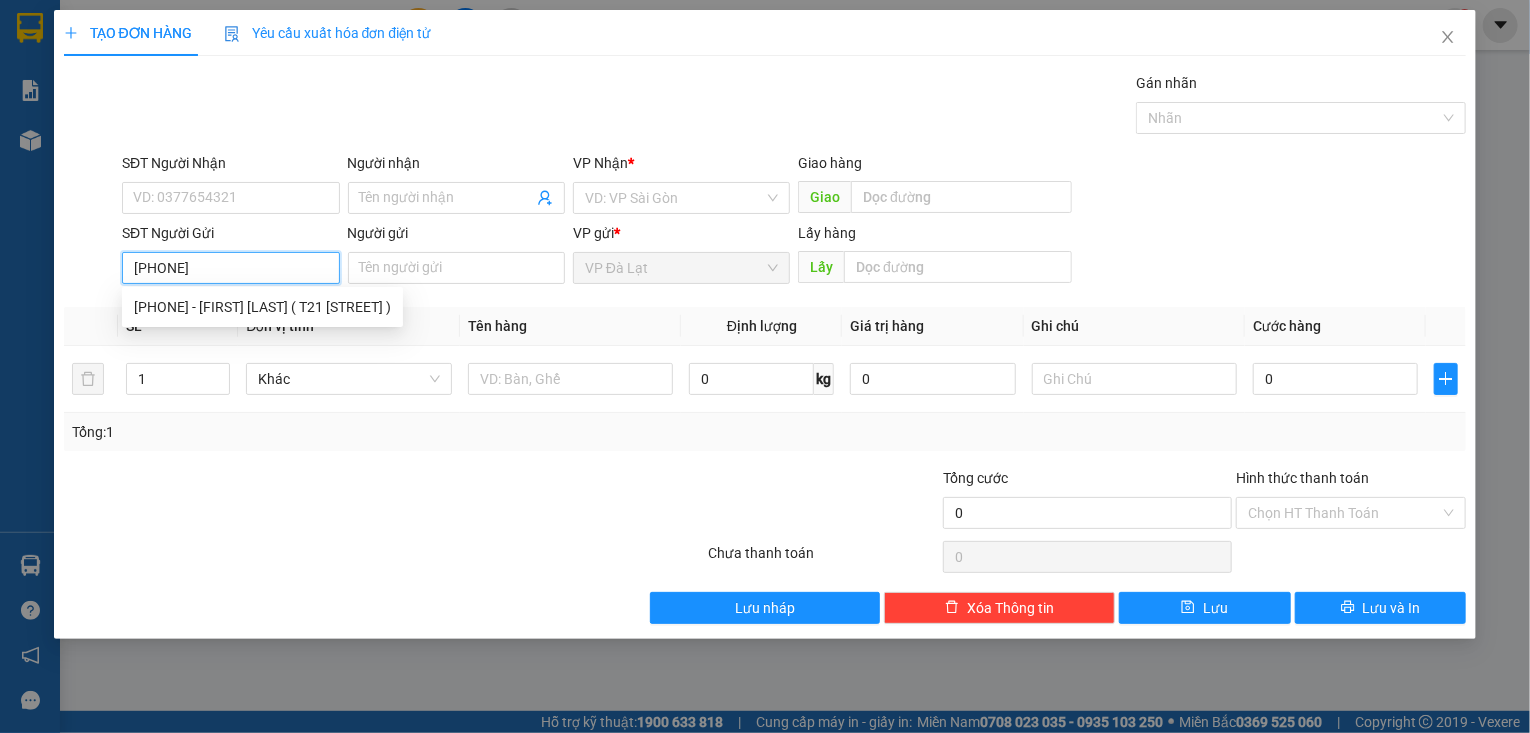 type on "[PHONE]" 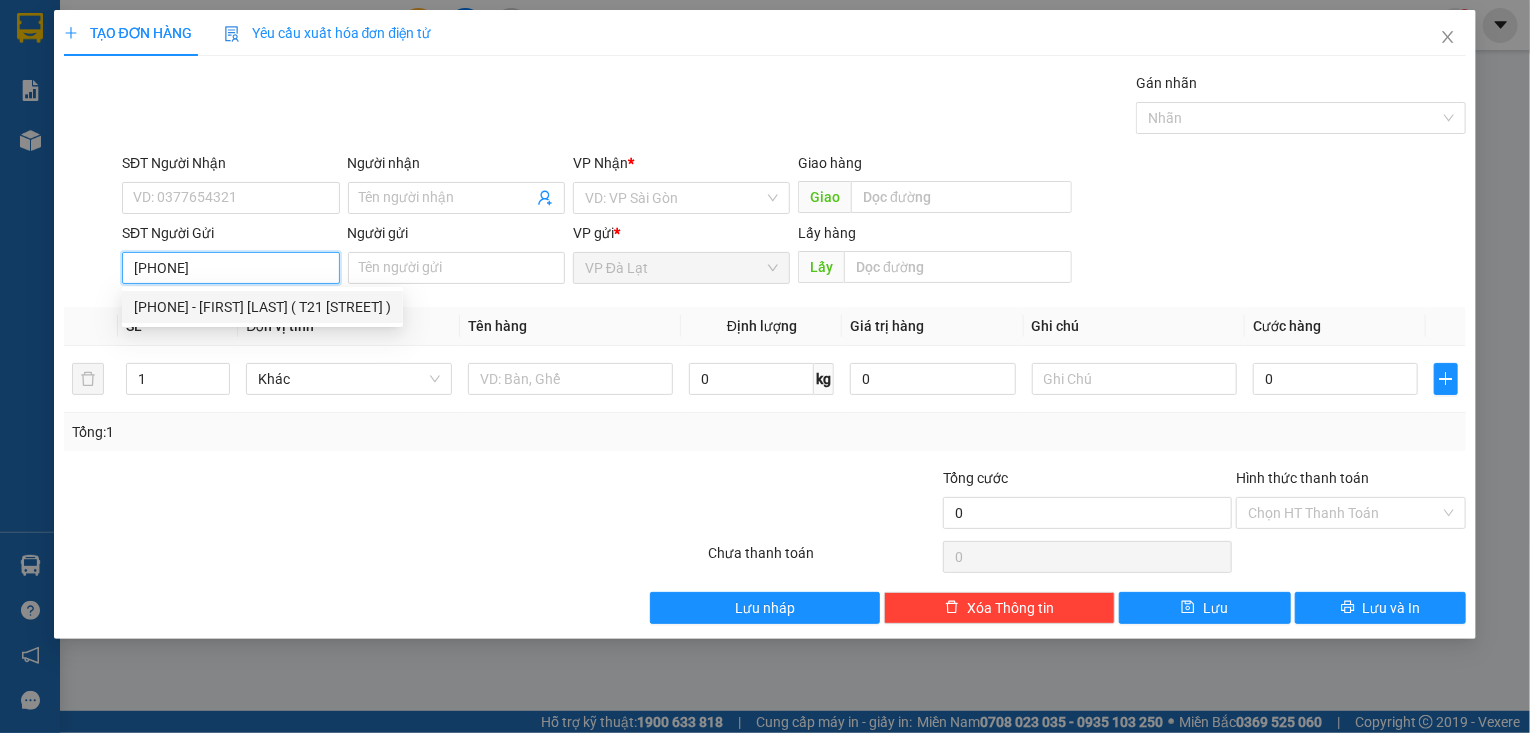 click on "[PHONE] - [FIRST] [LAST] ( T21 [STREET] )" at bounding box center (262, 307) 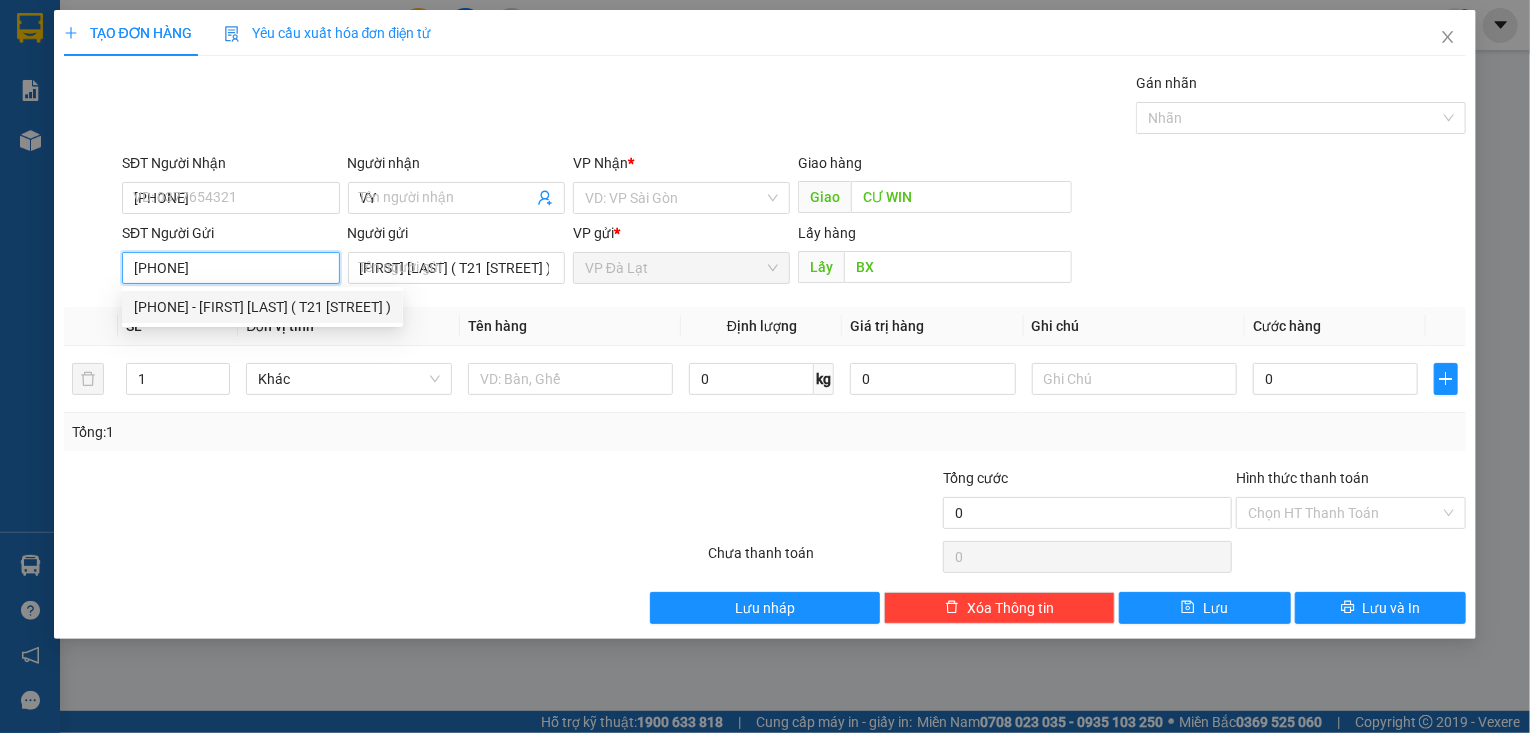 type on "50.000" 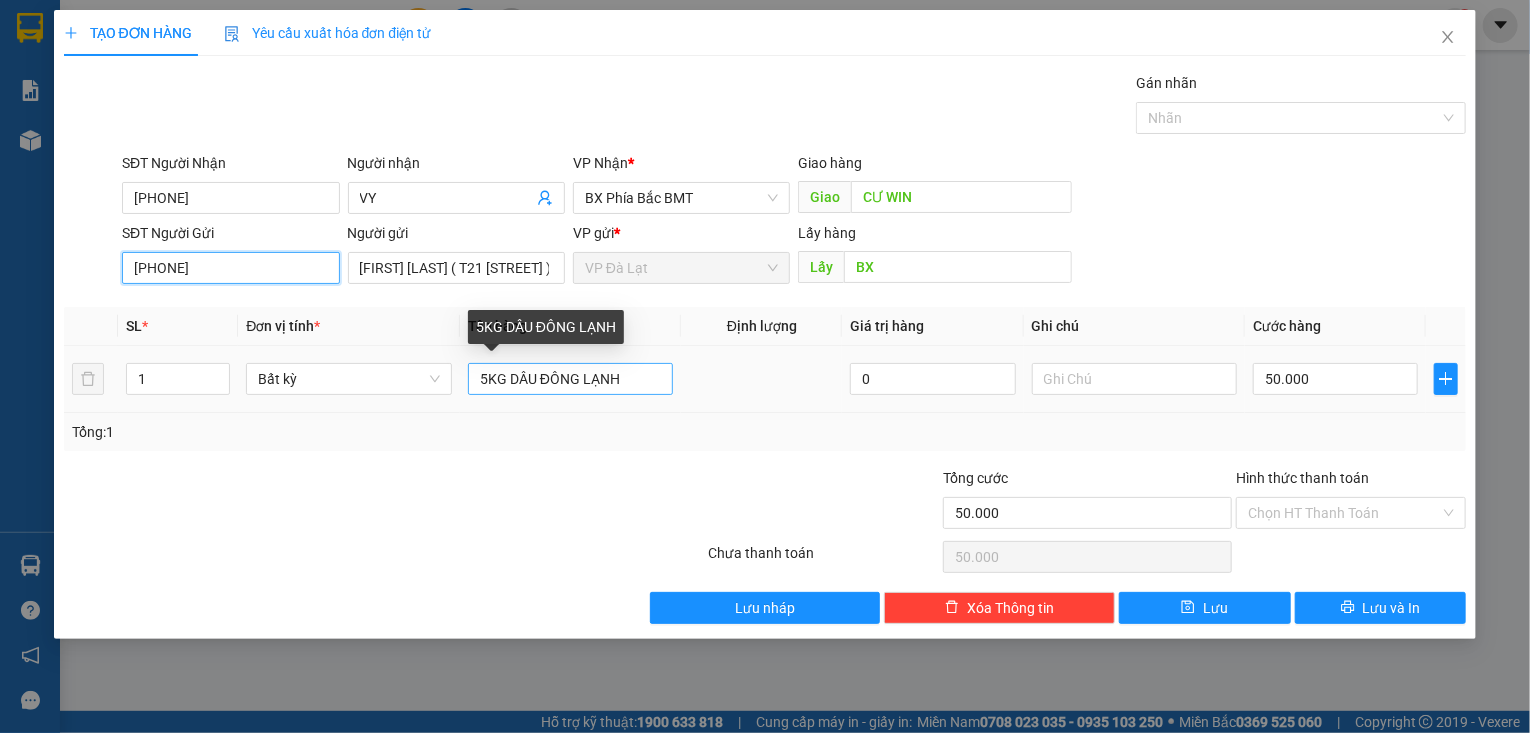 type on "[PHONE]" 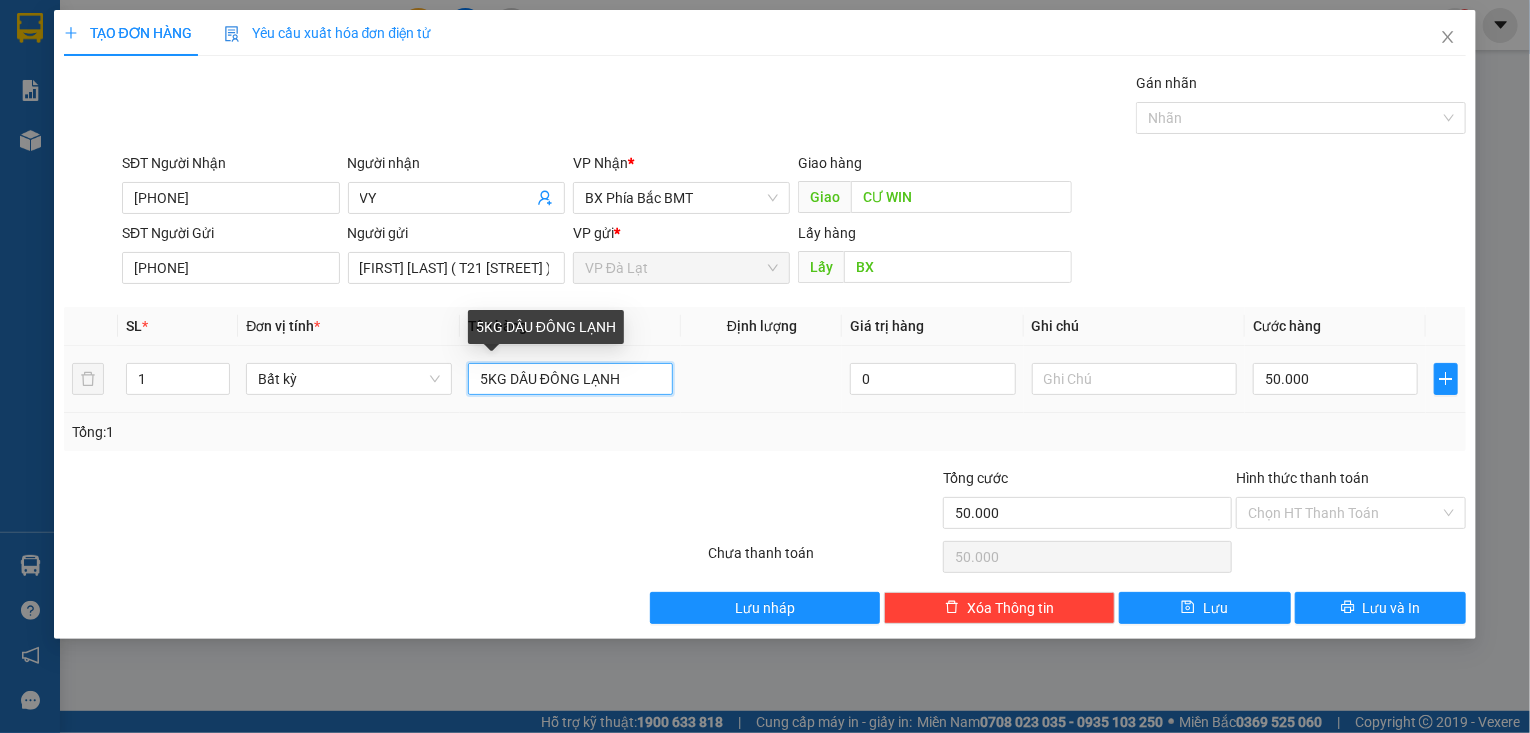 click on "5KG DÂU ĐÔNG LẠNH" at bounding box center [570, 379] 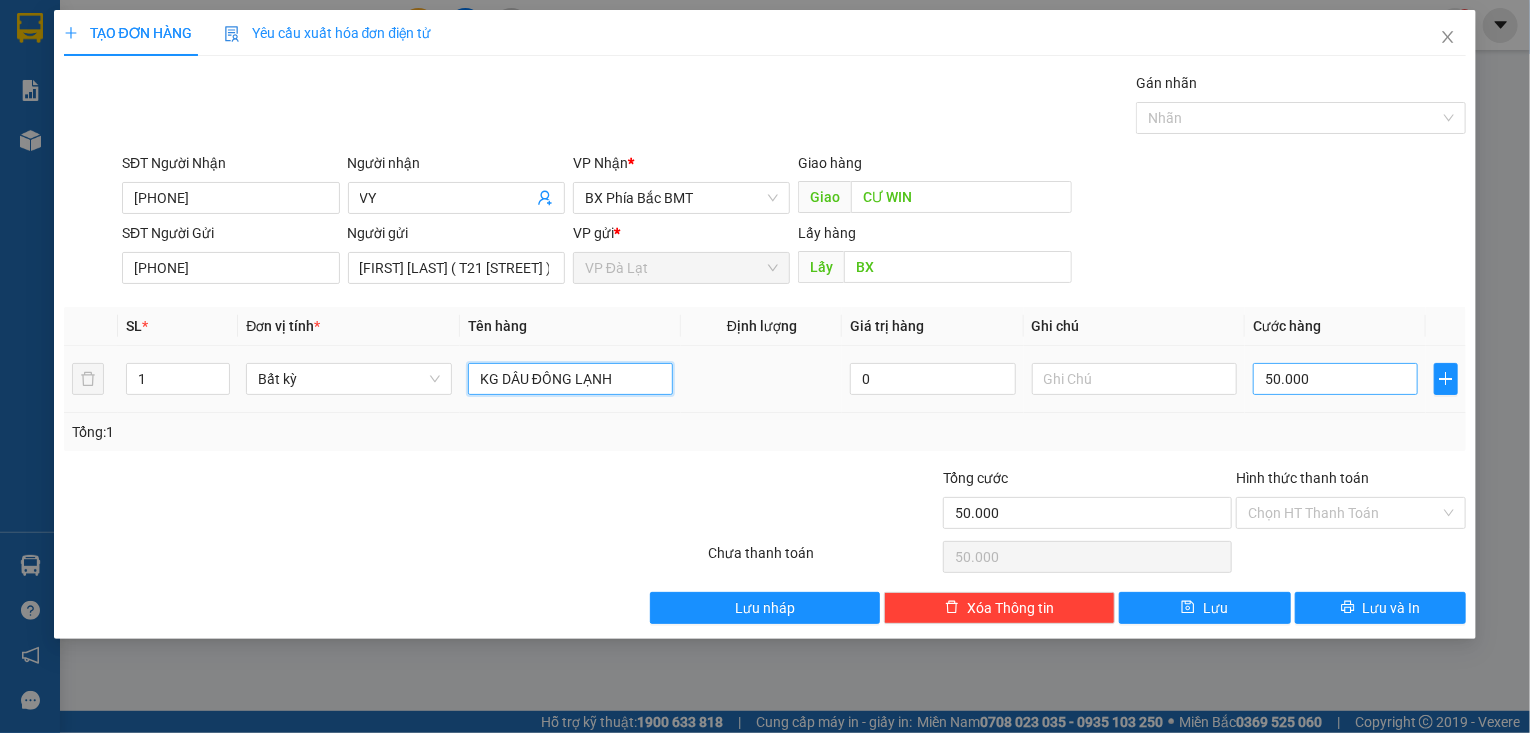 type on "KG DÂU ĐÔNG LẠNH" 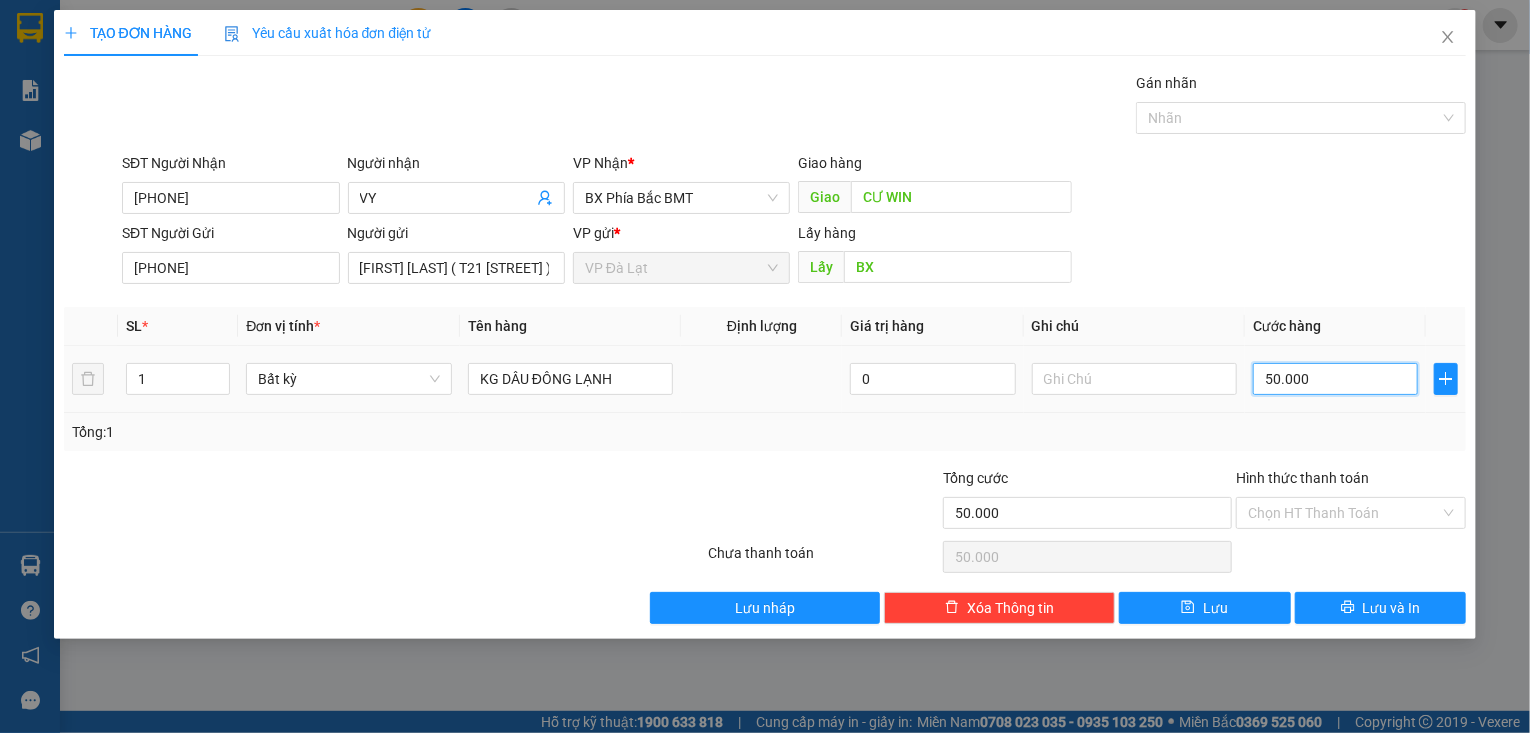 type on "0" 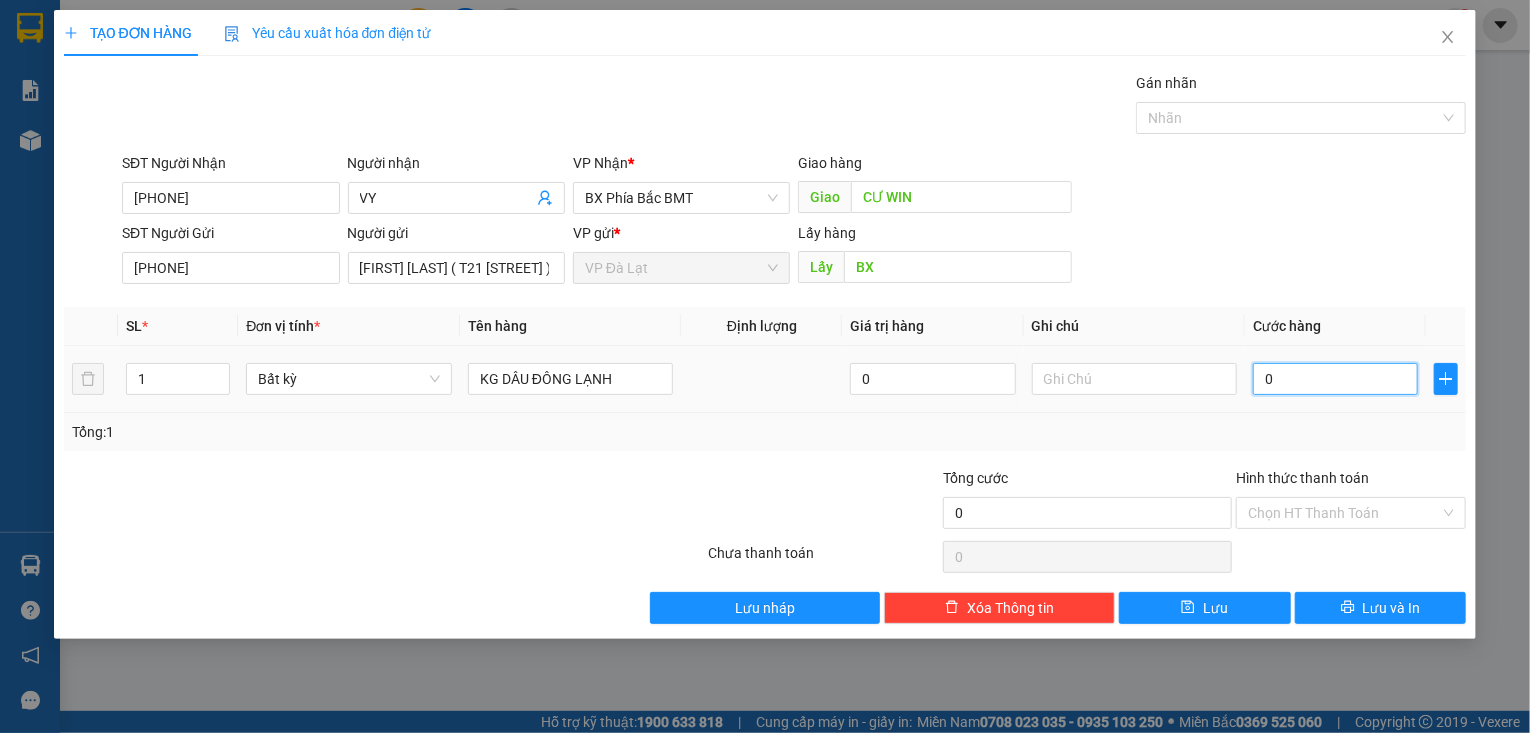 type on "8" 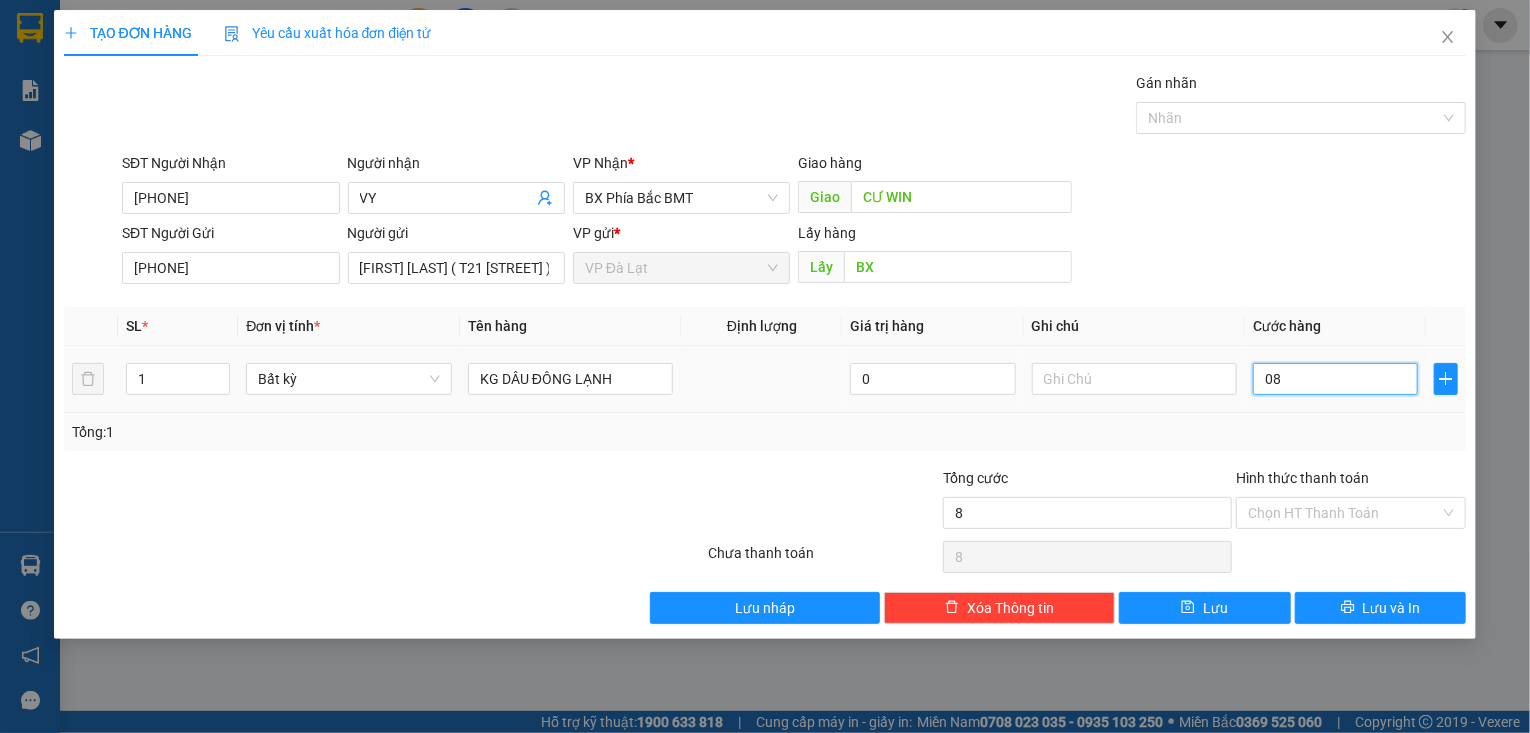 type on "80" 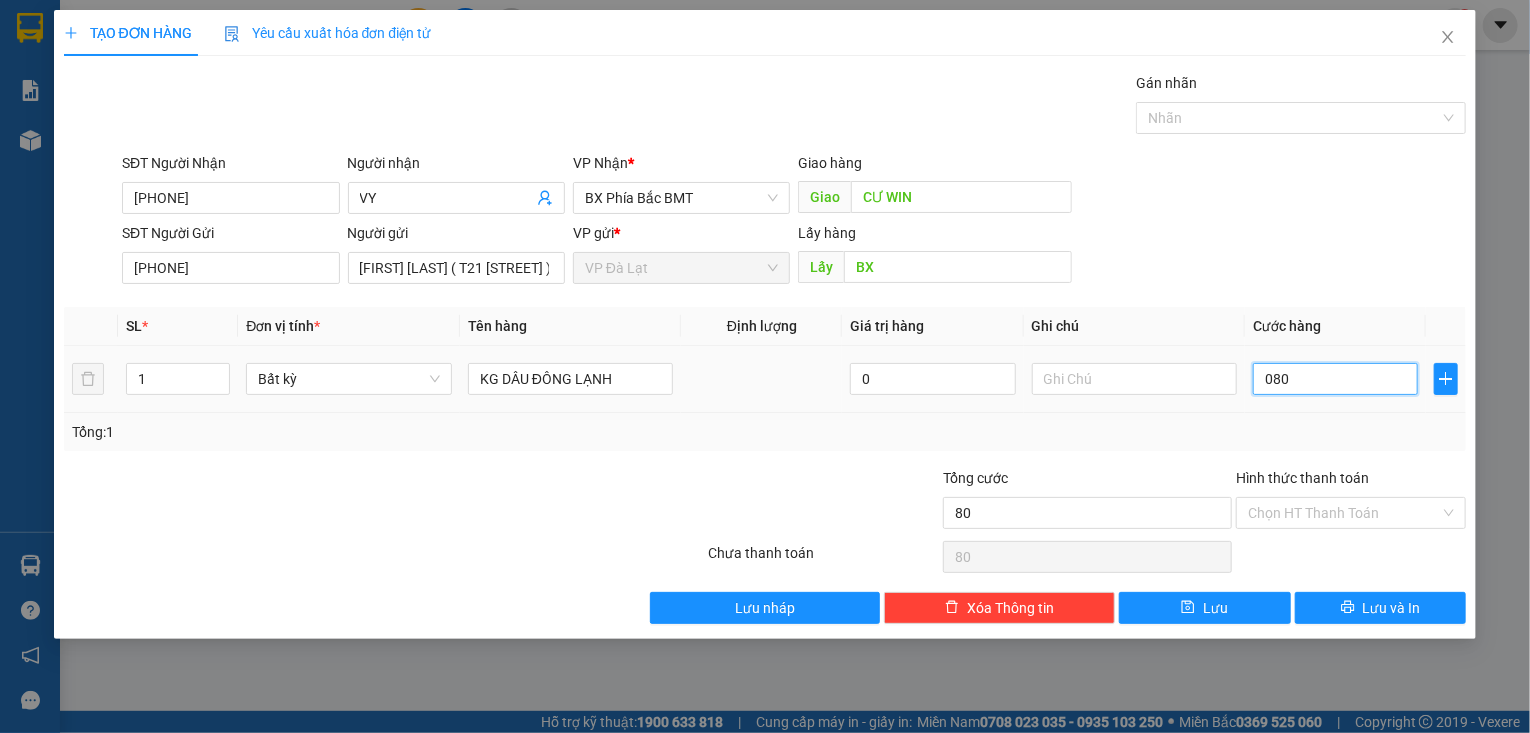 type on "800" 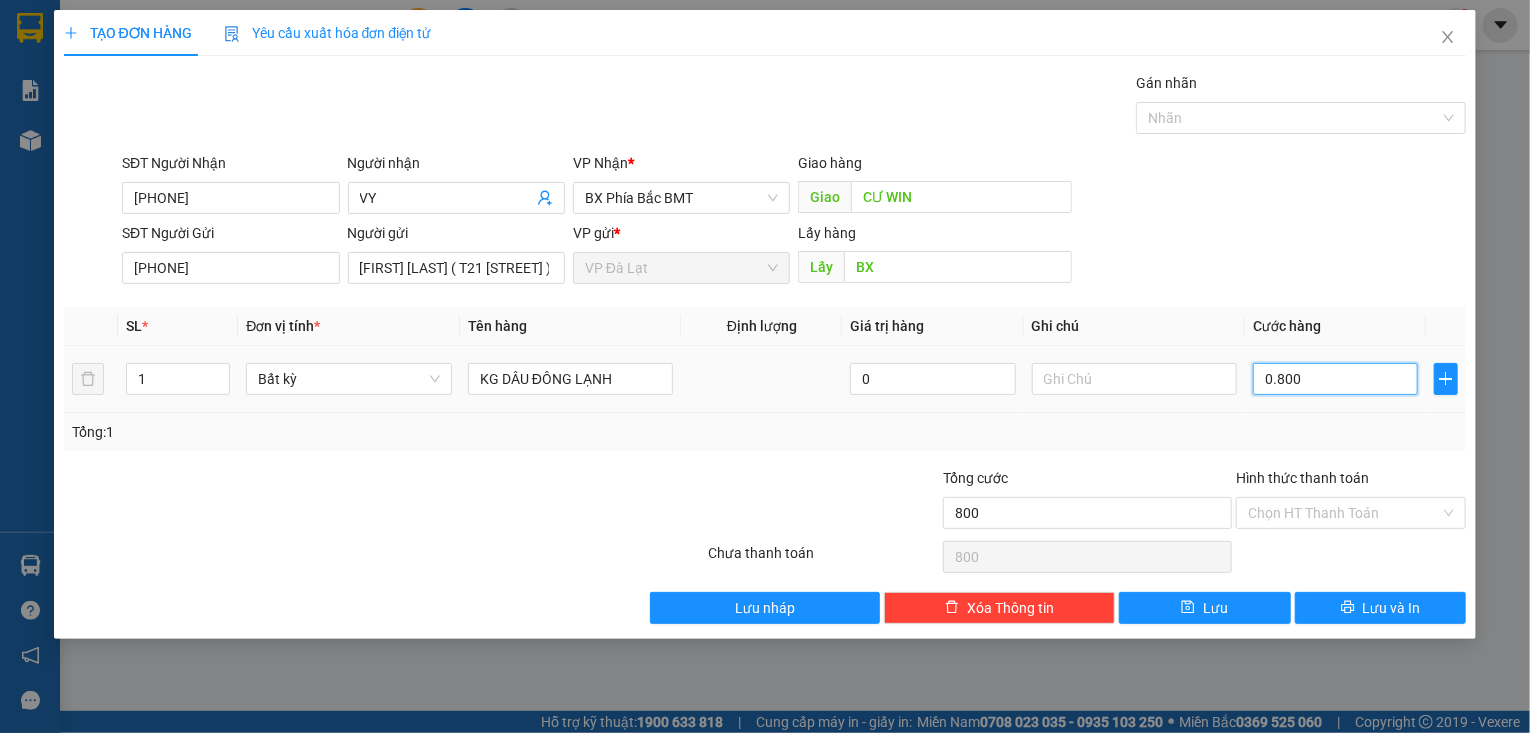 type on "8.000" 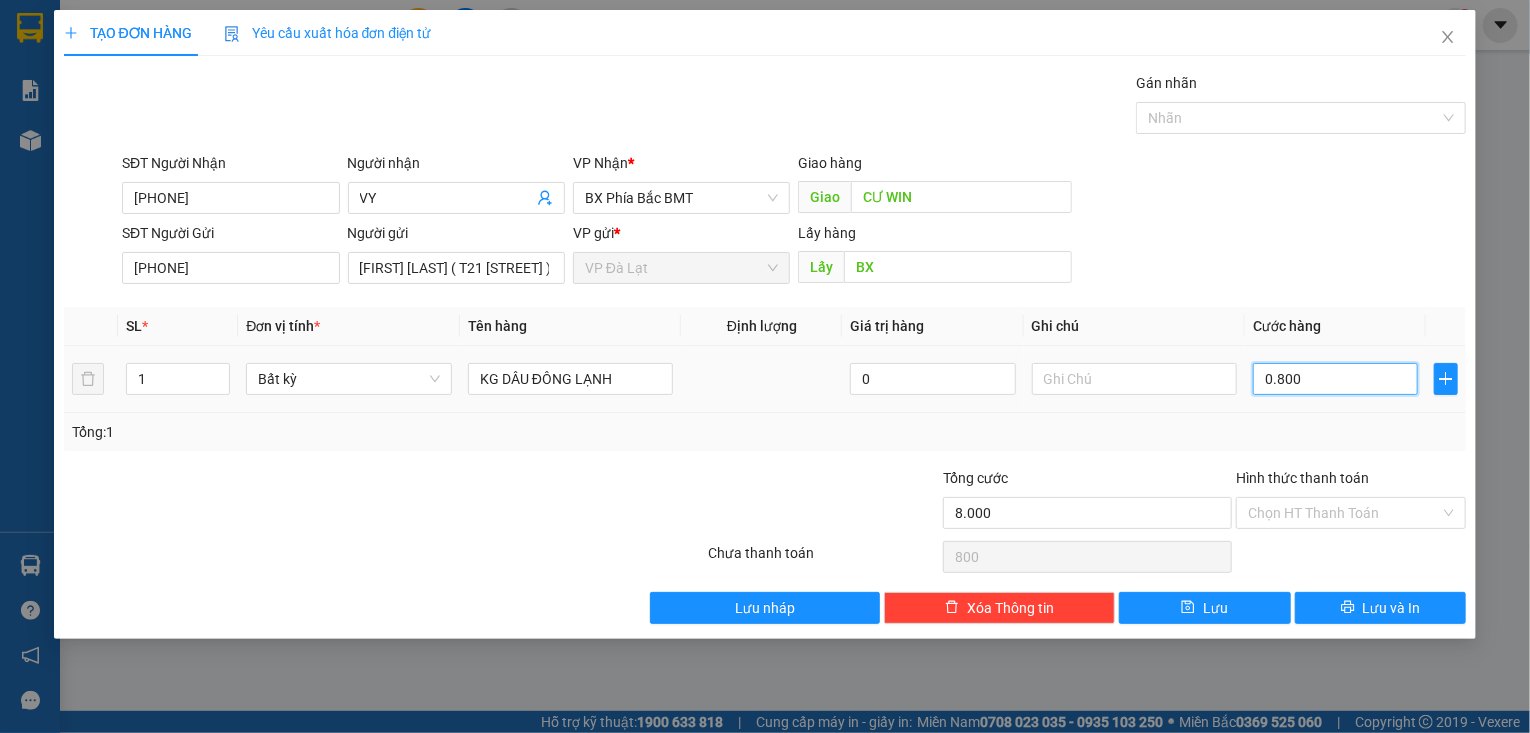 type on "8.000" 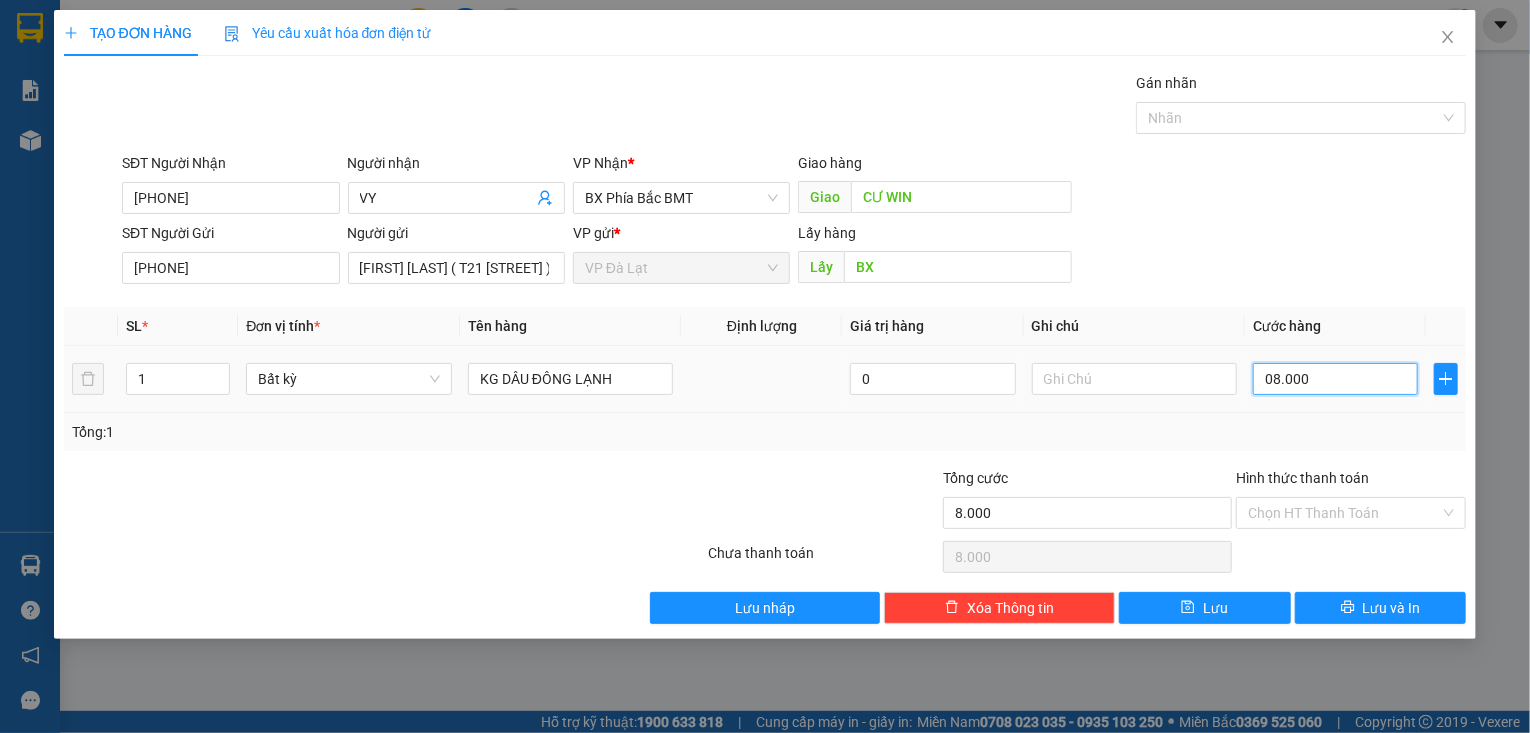 type on "80.000" 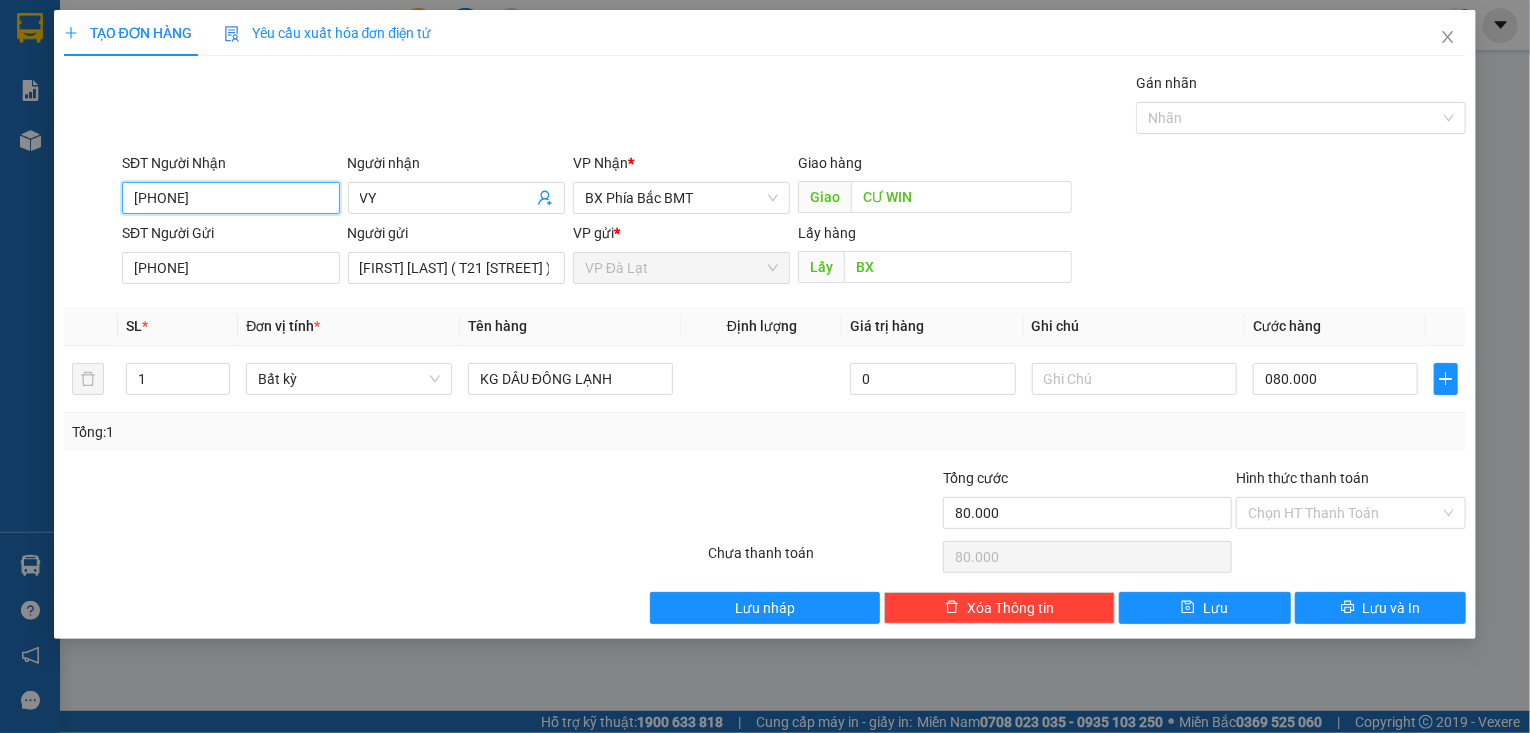 type on "80.000" 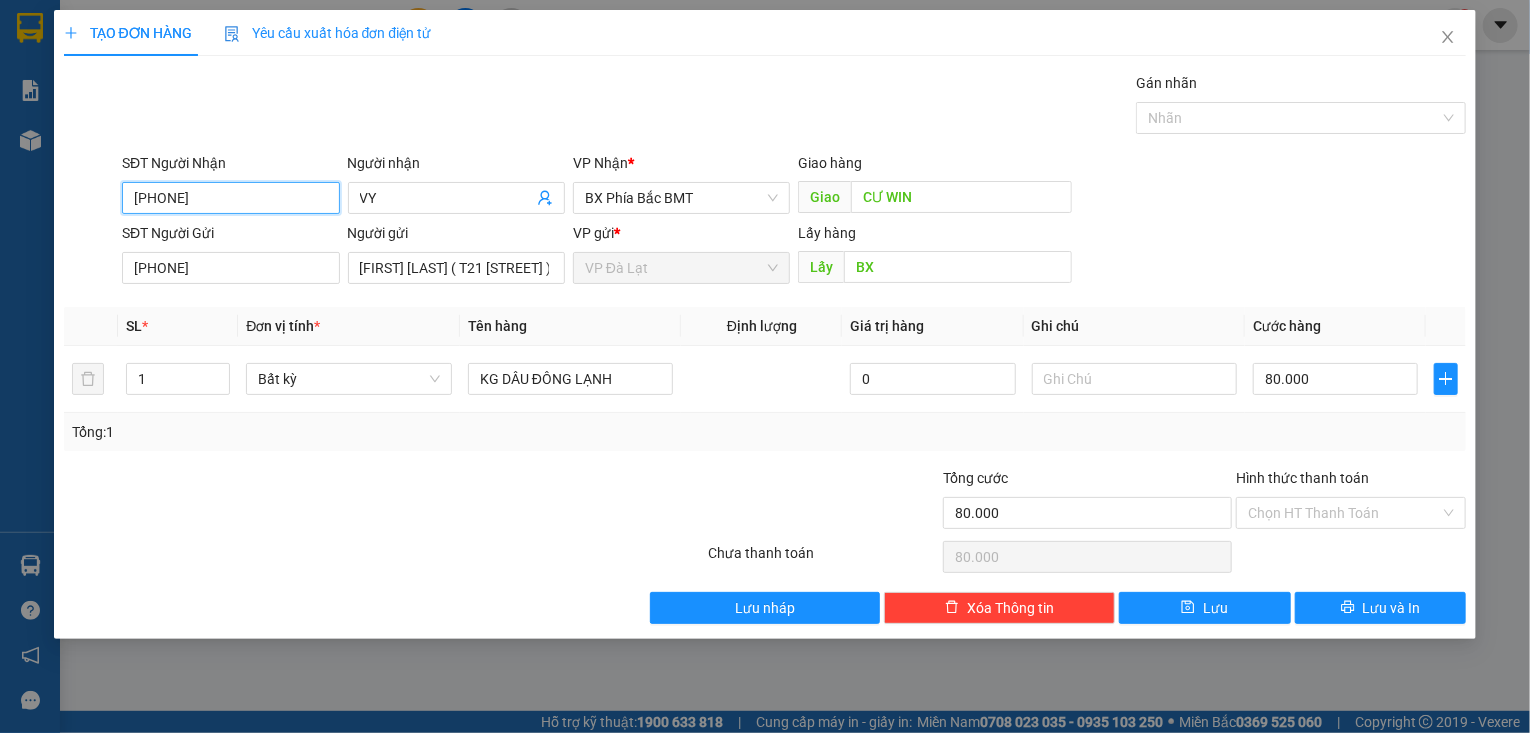 click on "[PHONE]" at bounding box center [230, 198] 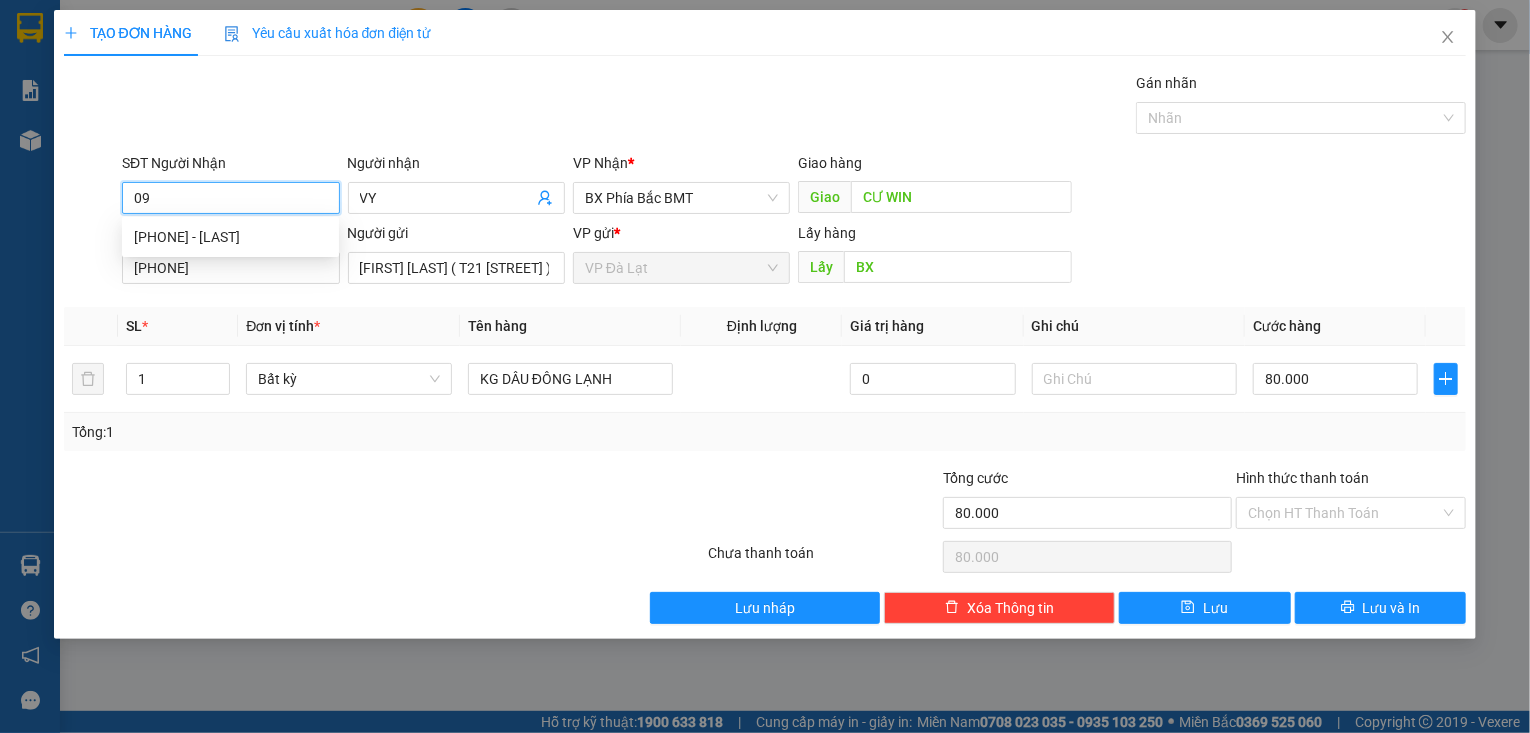 type on "0" 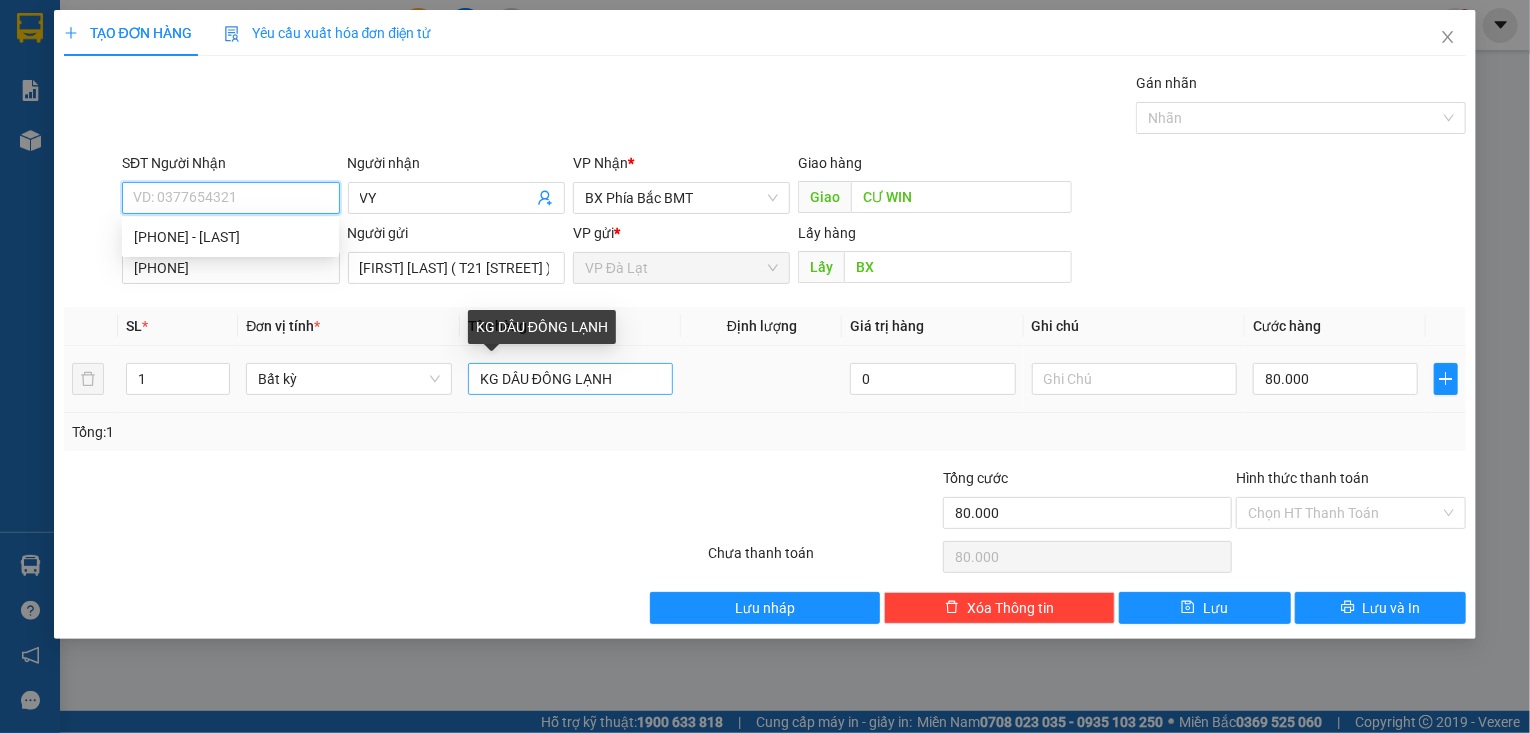 type 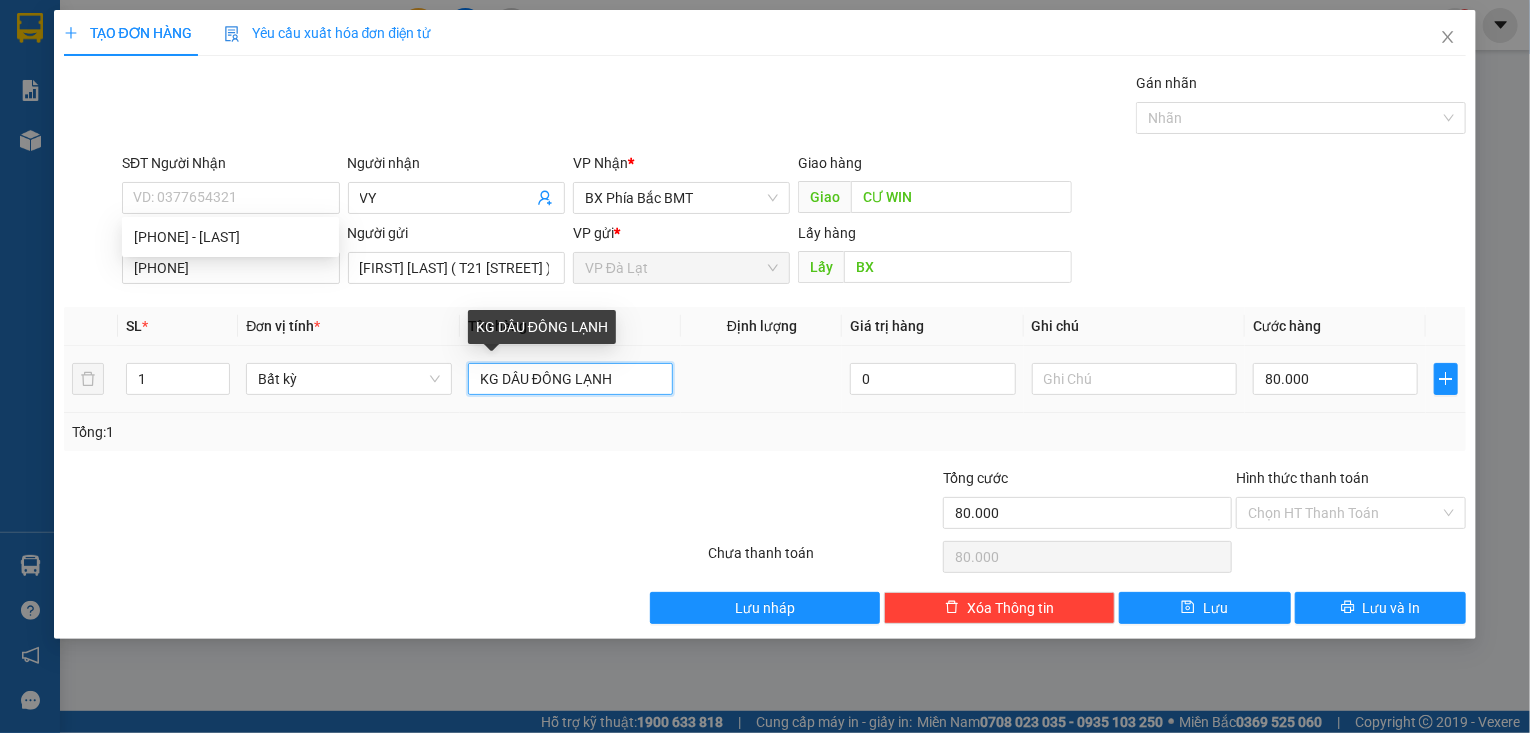 click on "KG DÂU ĐÔNG LẠNH" at bounding box center (570, 379) 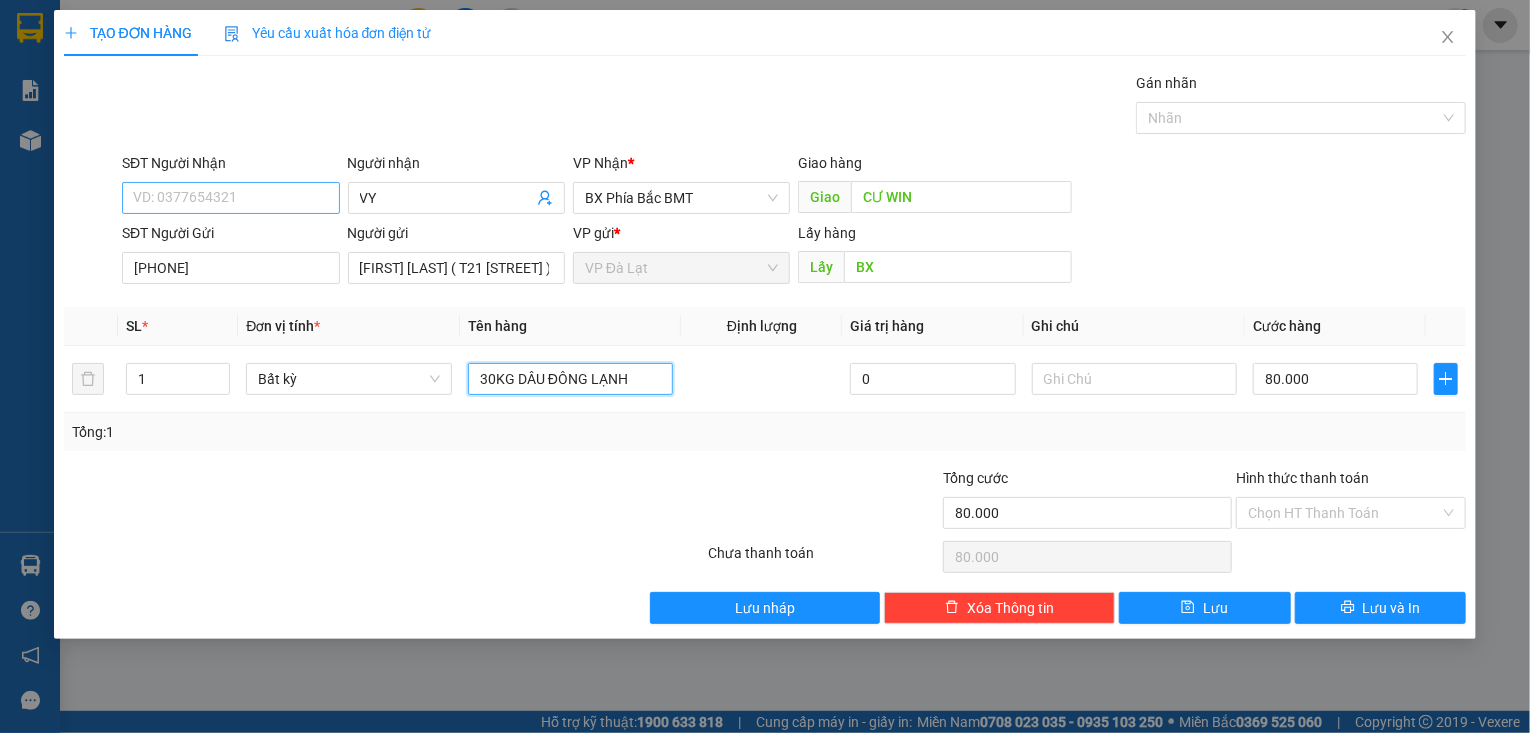 type on "30KG DÂU ĐÔNG LẠNH" 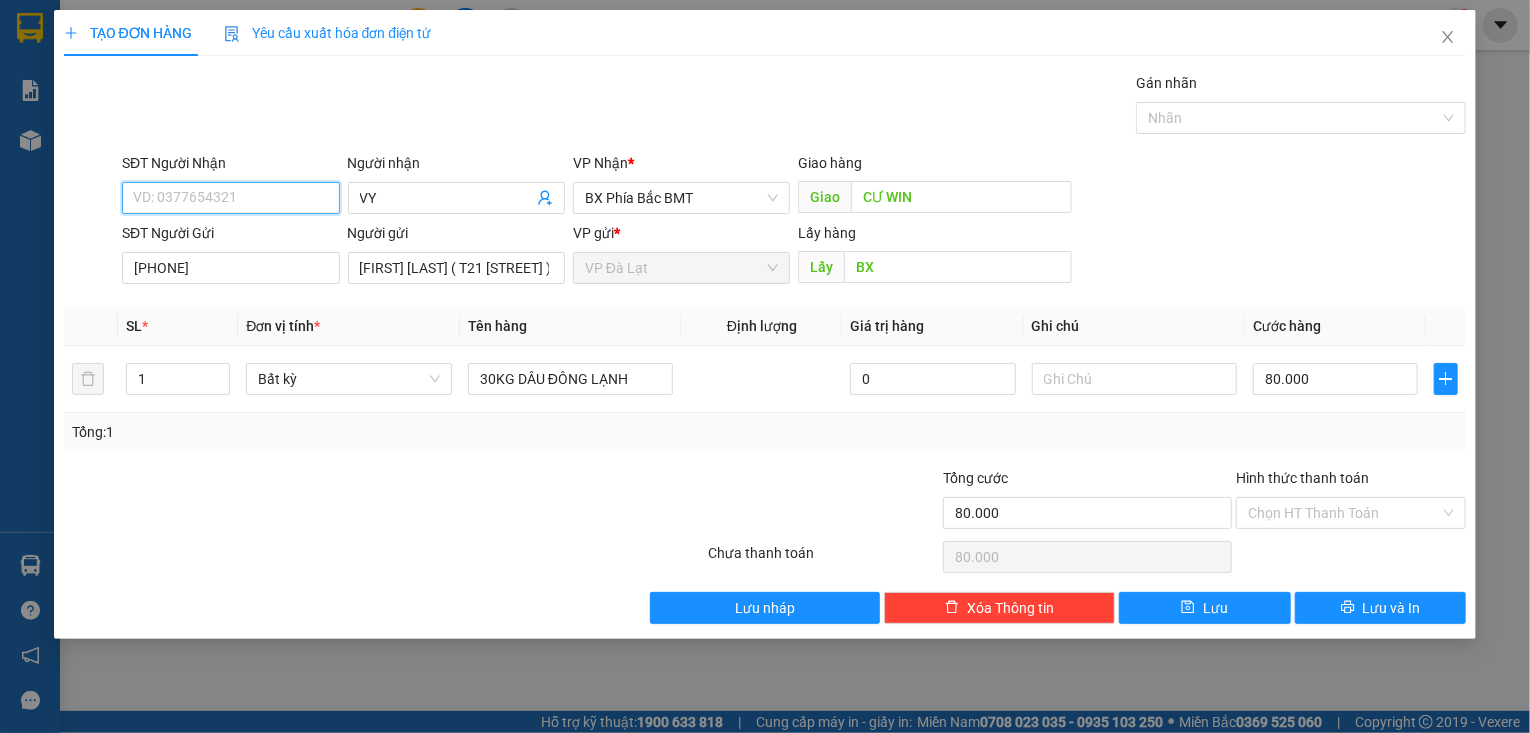 drag, startPoint x: 265, startPoint y: 192, endPoint x: 361, endPoint y: 147, distance: 106.02358 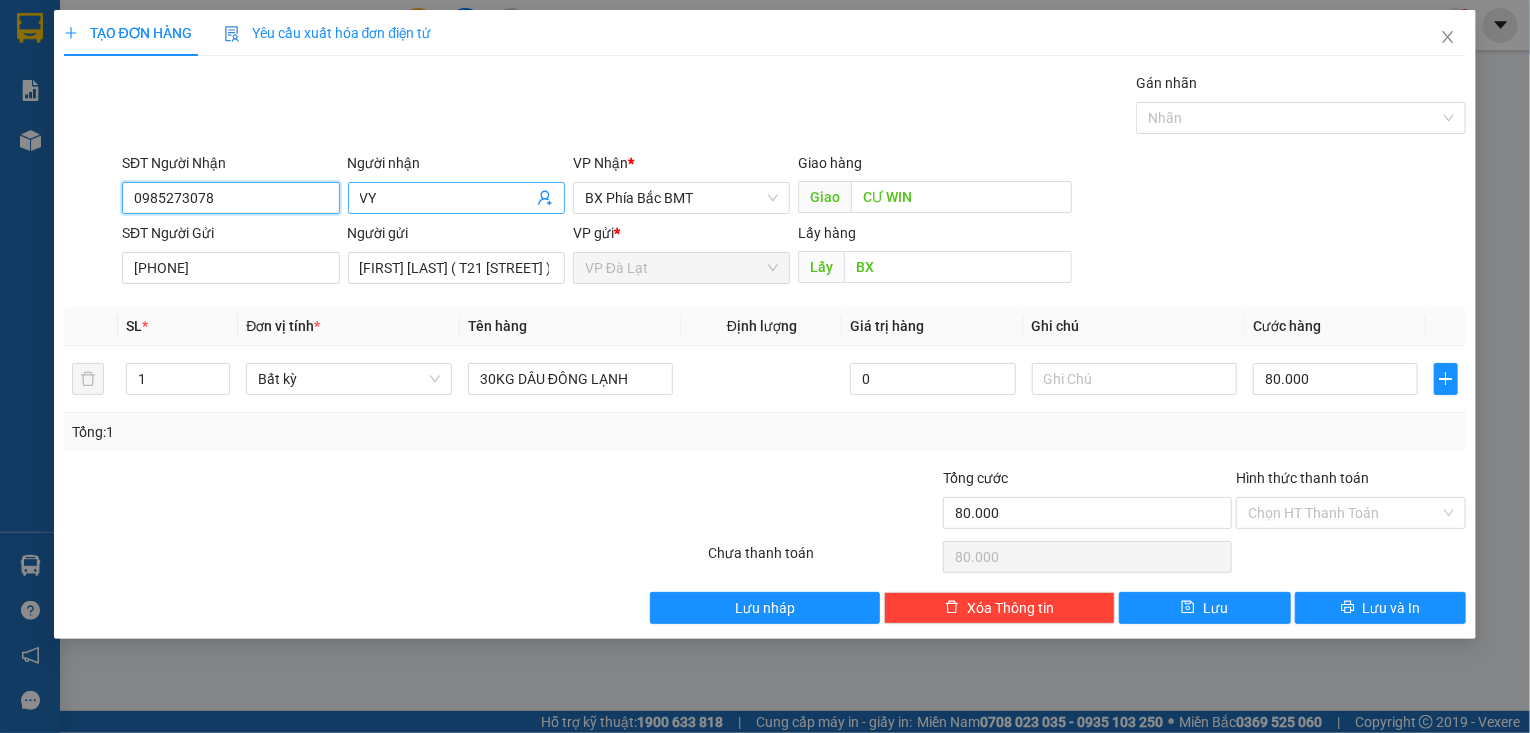 type on "0985273078" 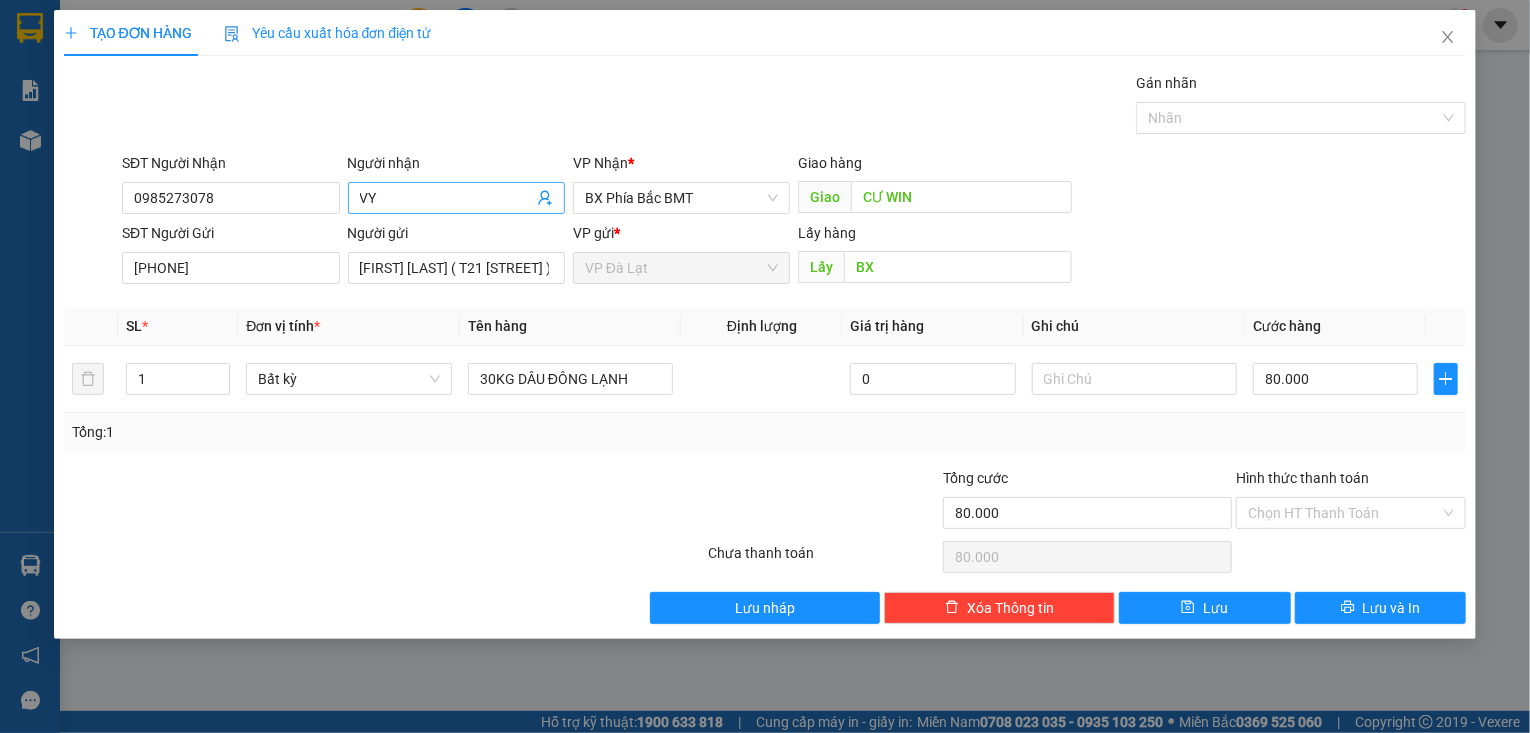 click on "VY" at bounding box center [446, 198] 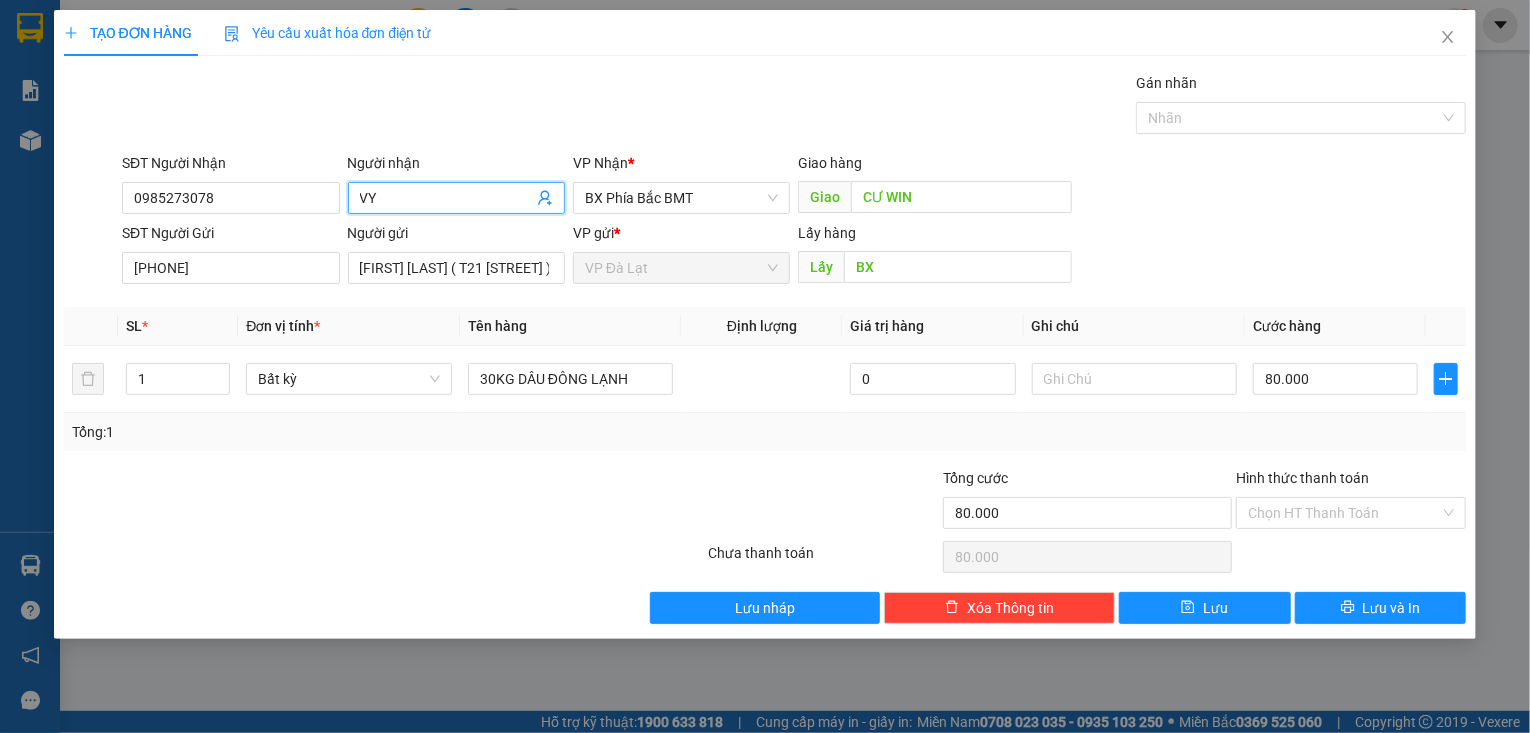 type on "V" 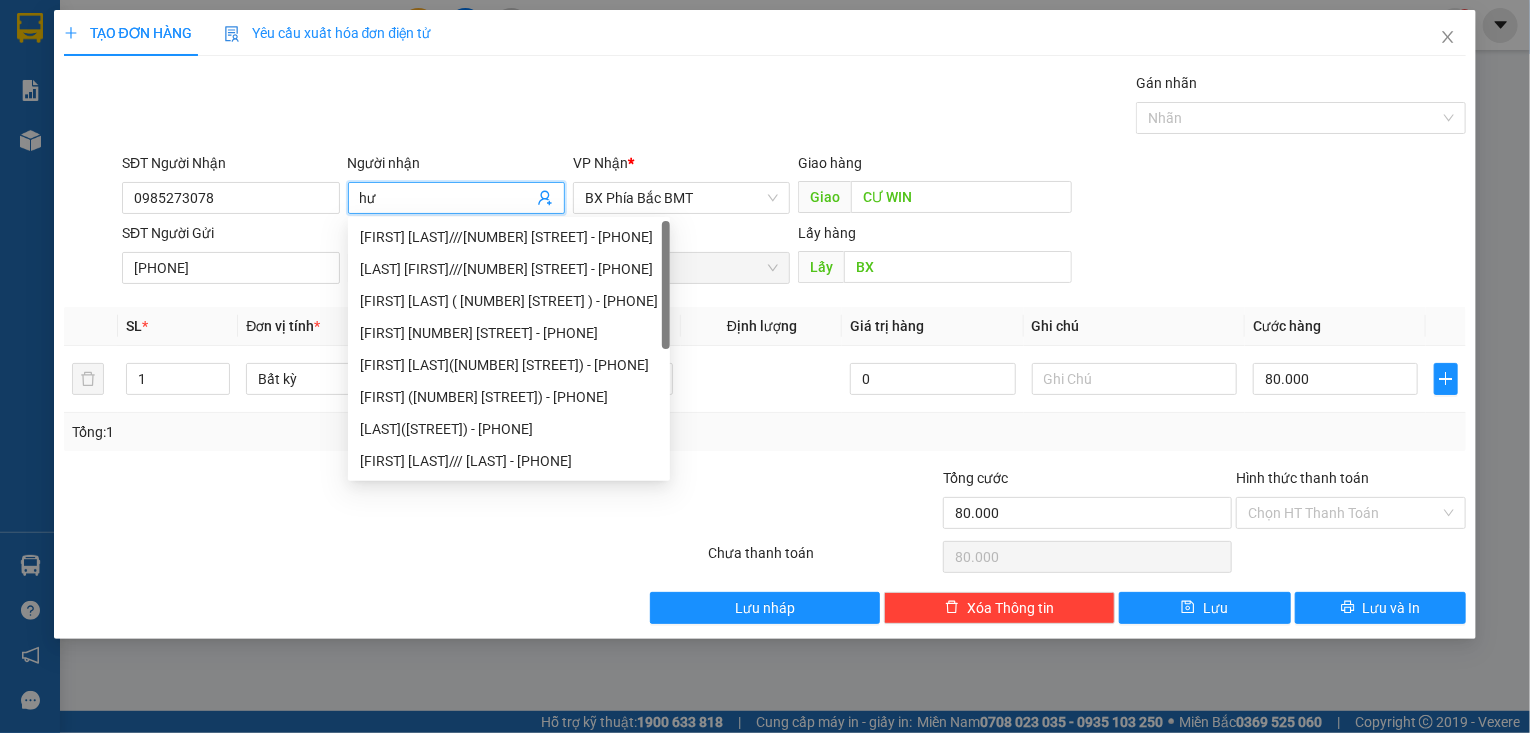 type on "h" 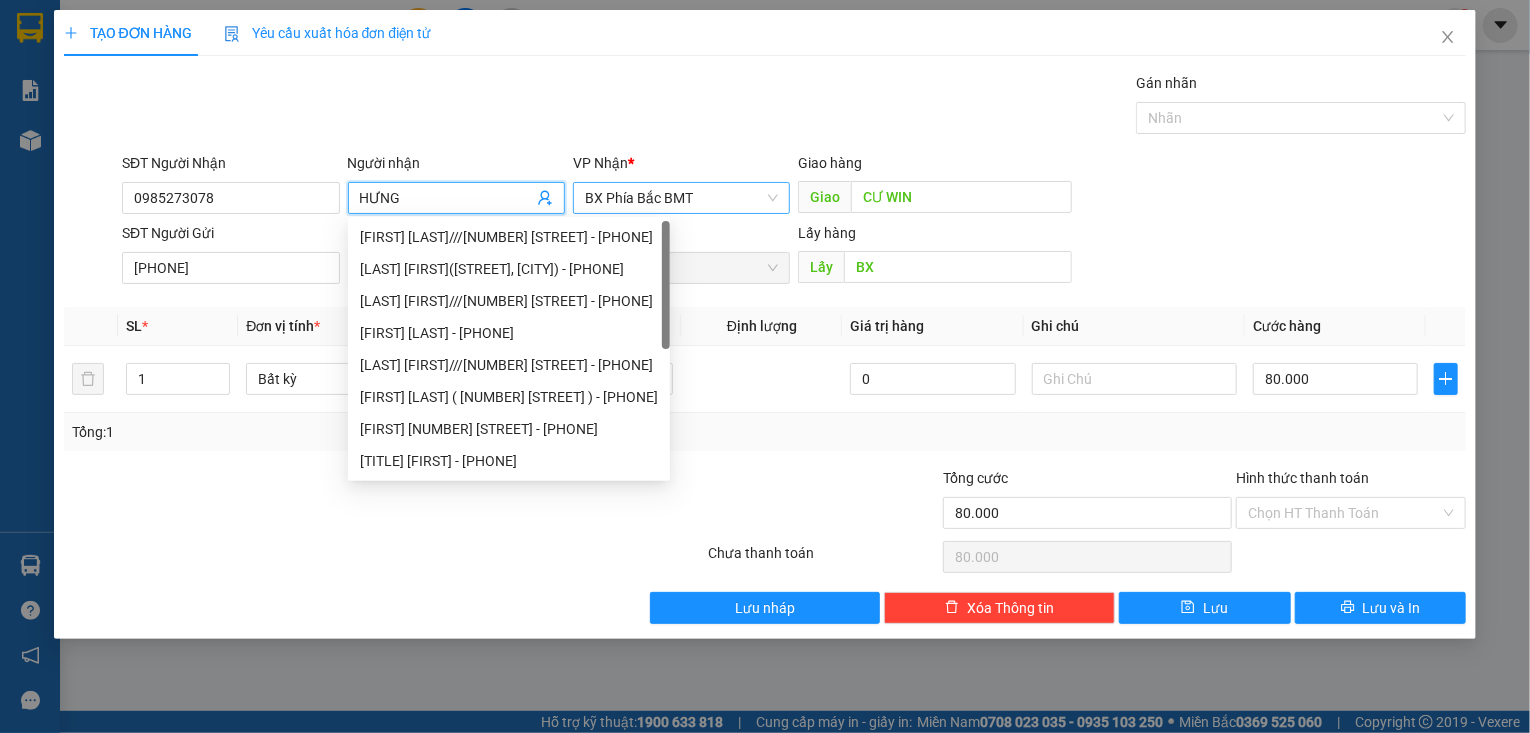 click on "BX Phía Bắc BMT" at bounding box center [681, 198] 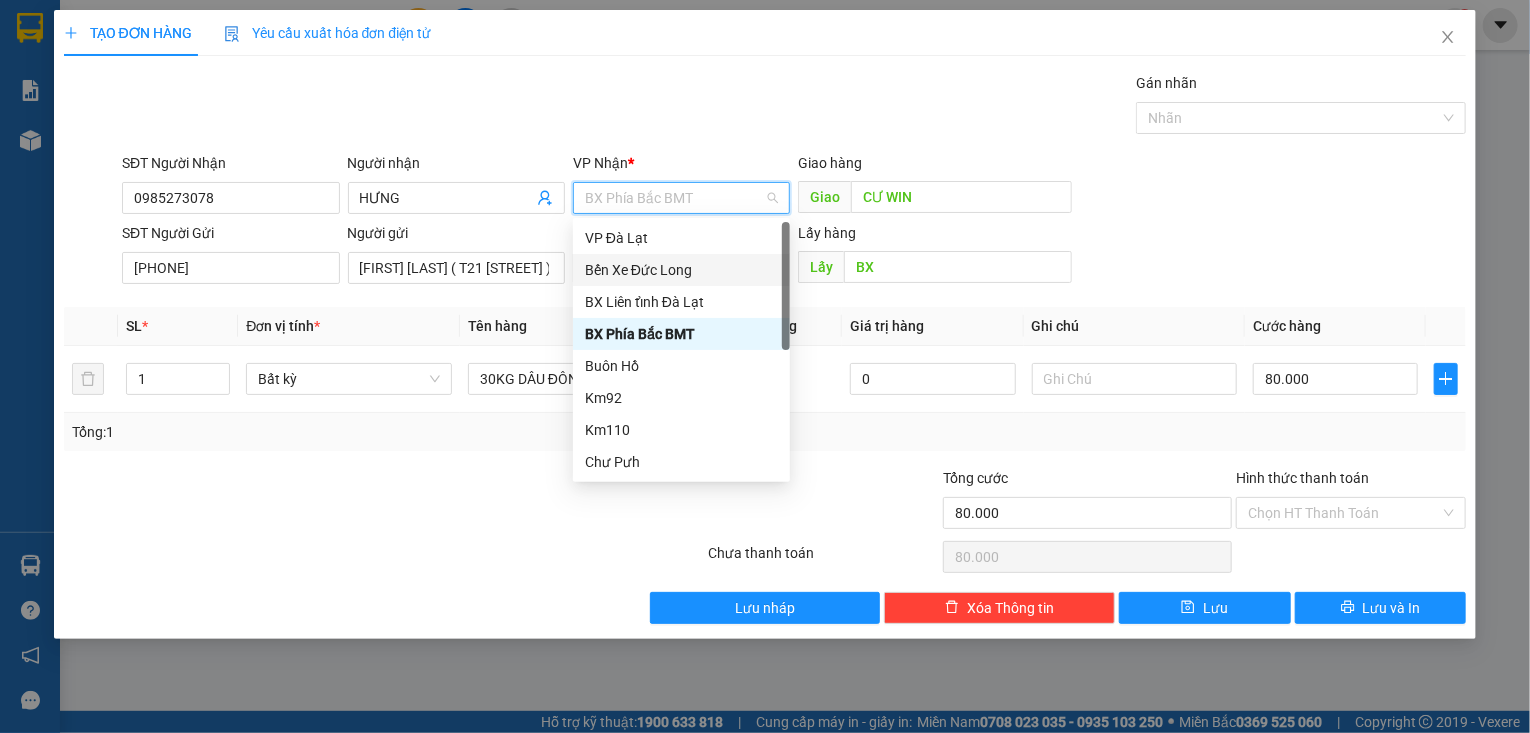 click on "Bến Xe Đức Long" at bounding box center (681, 270) 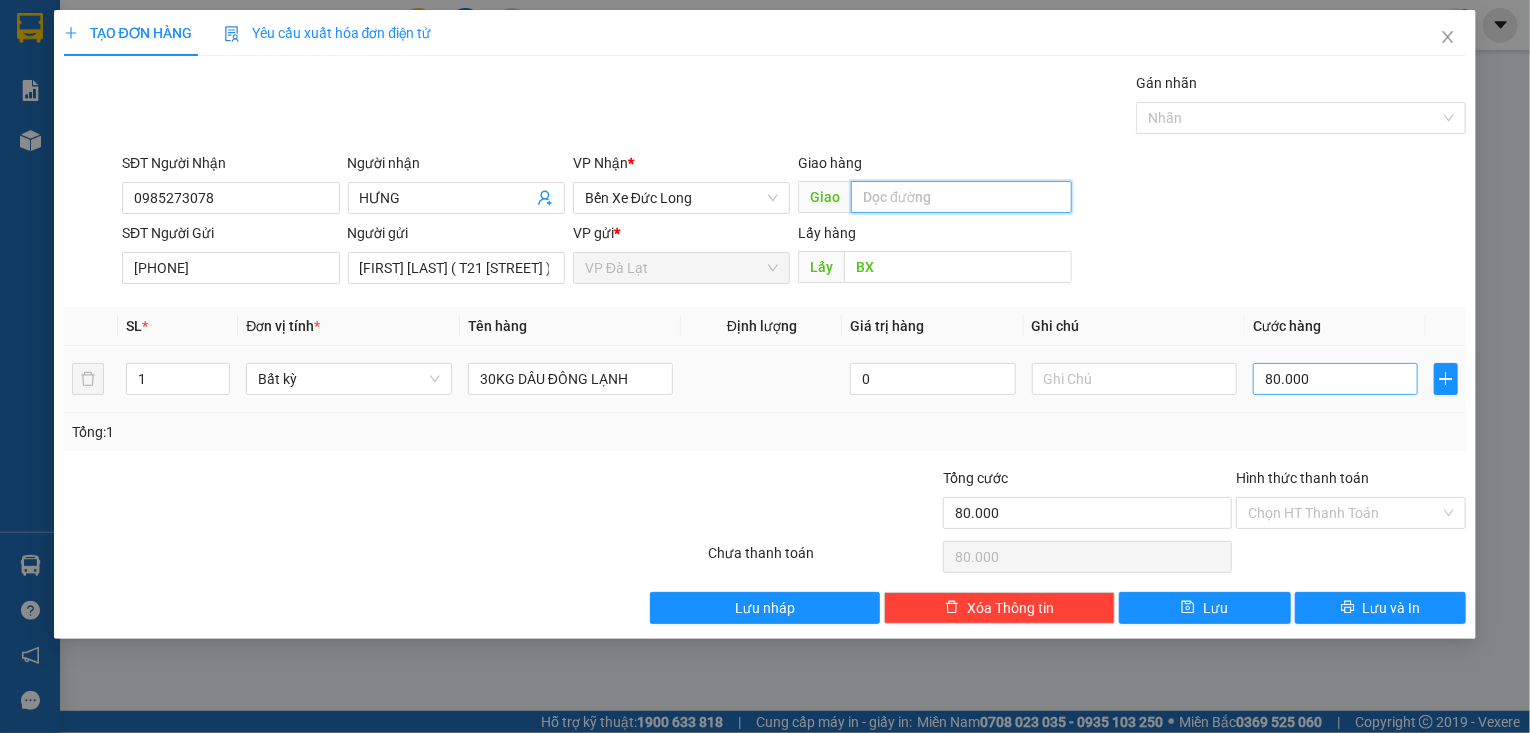 type 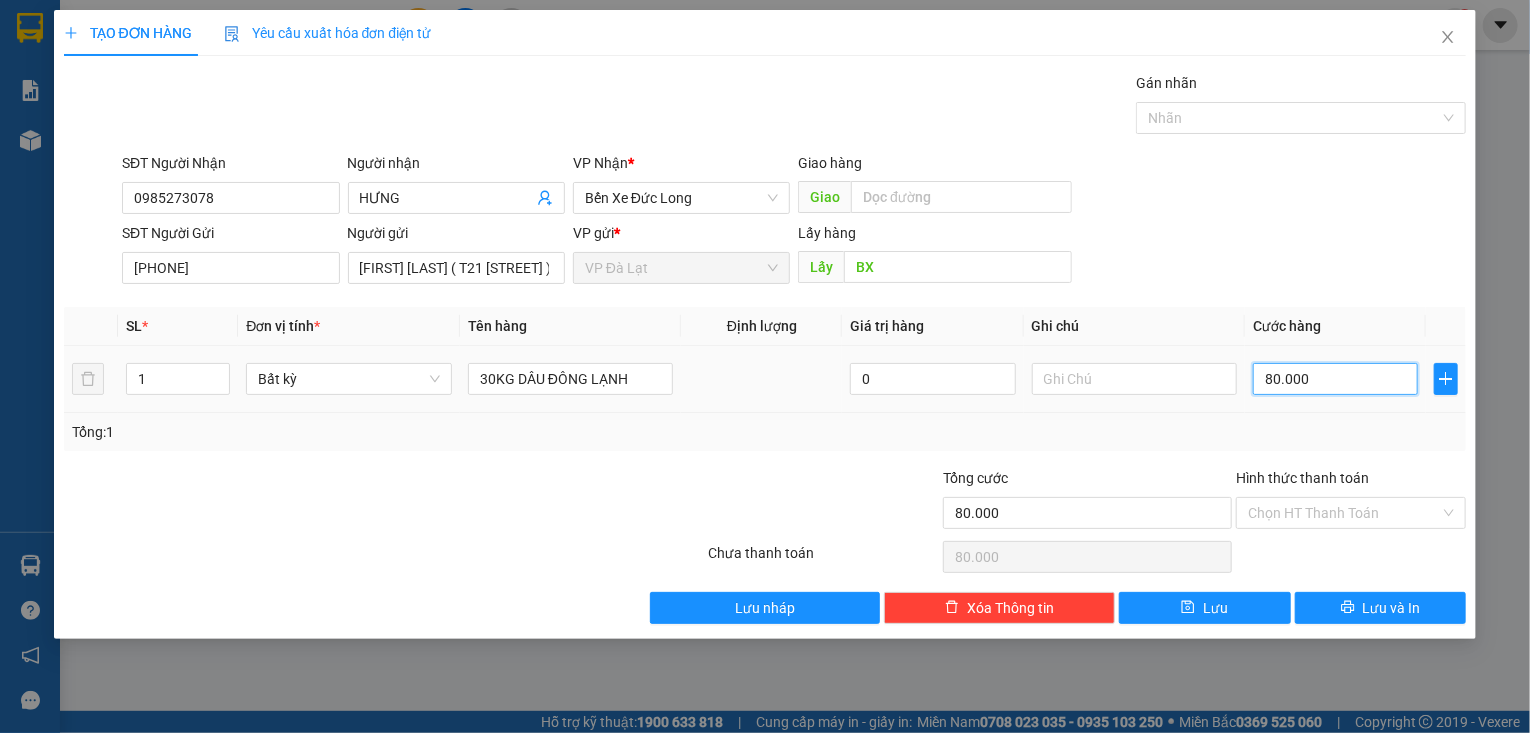 click on "80.000" at bounding box center (1335, 379) 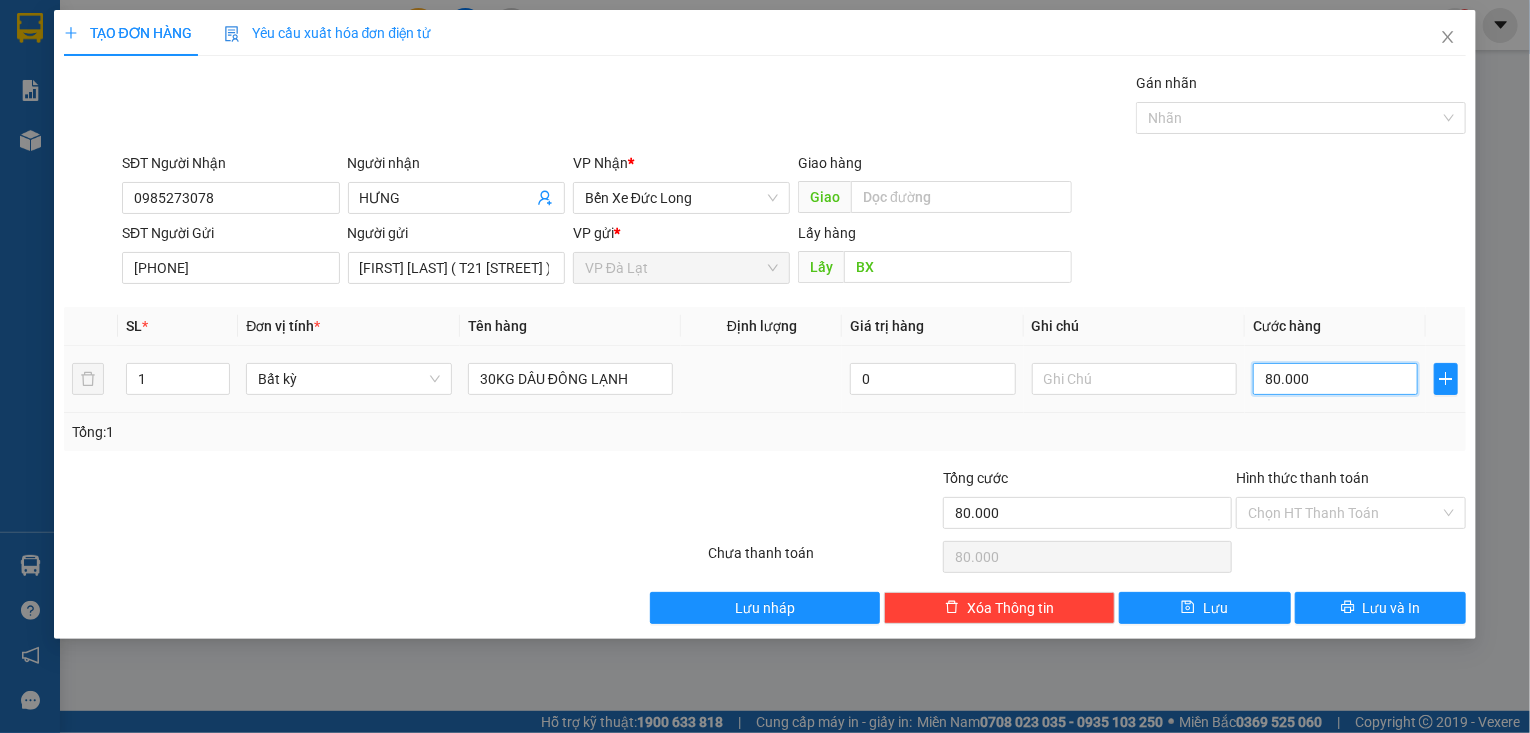 type on "7" 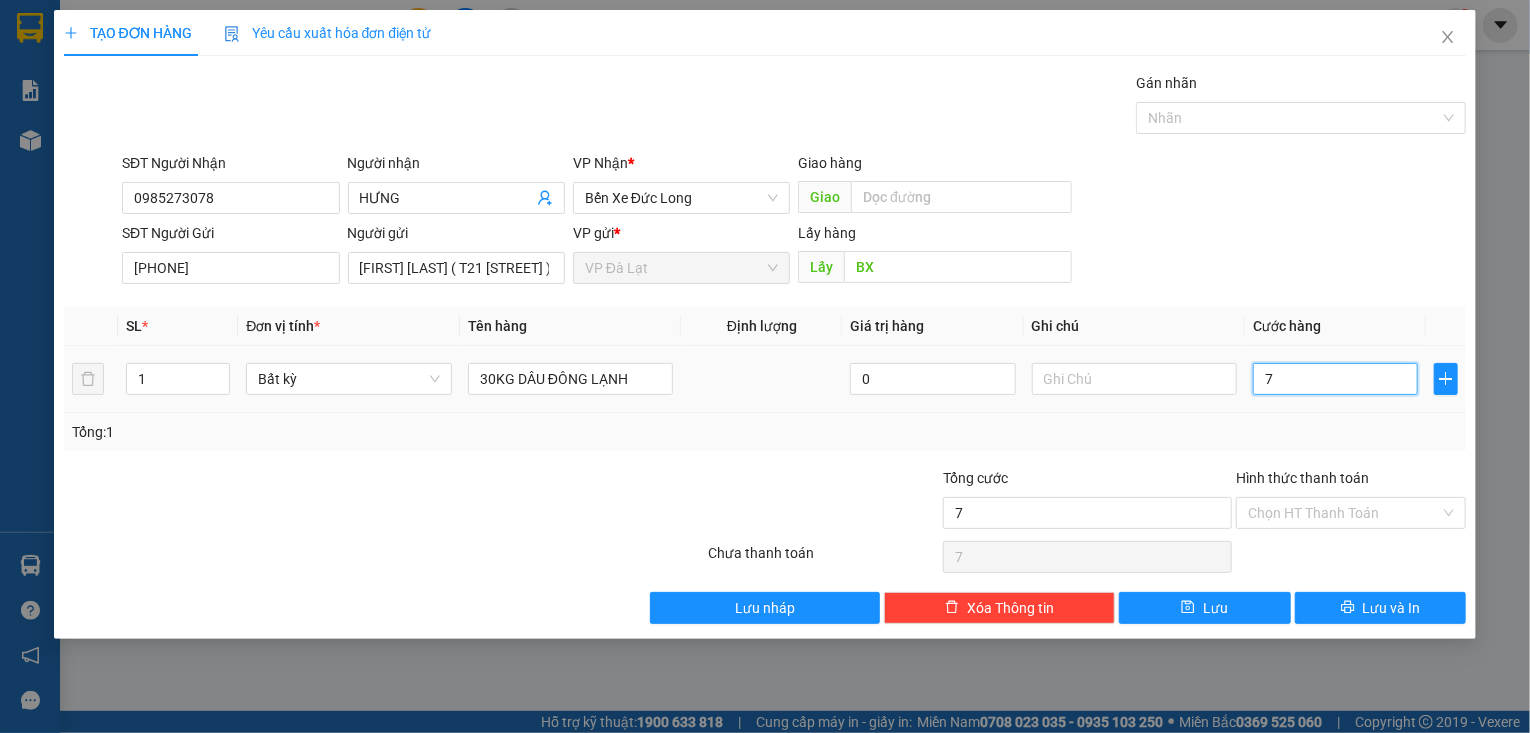 type on "70" 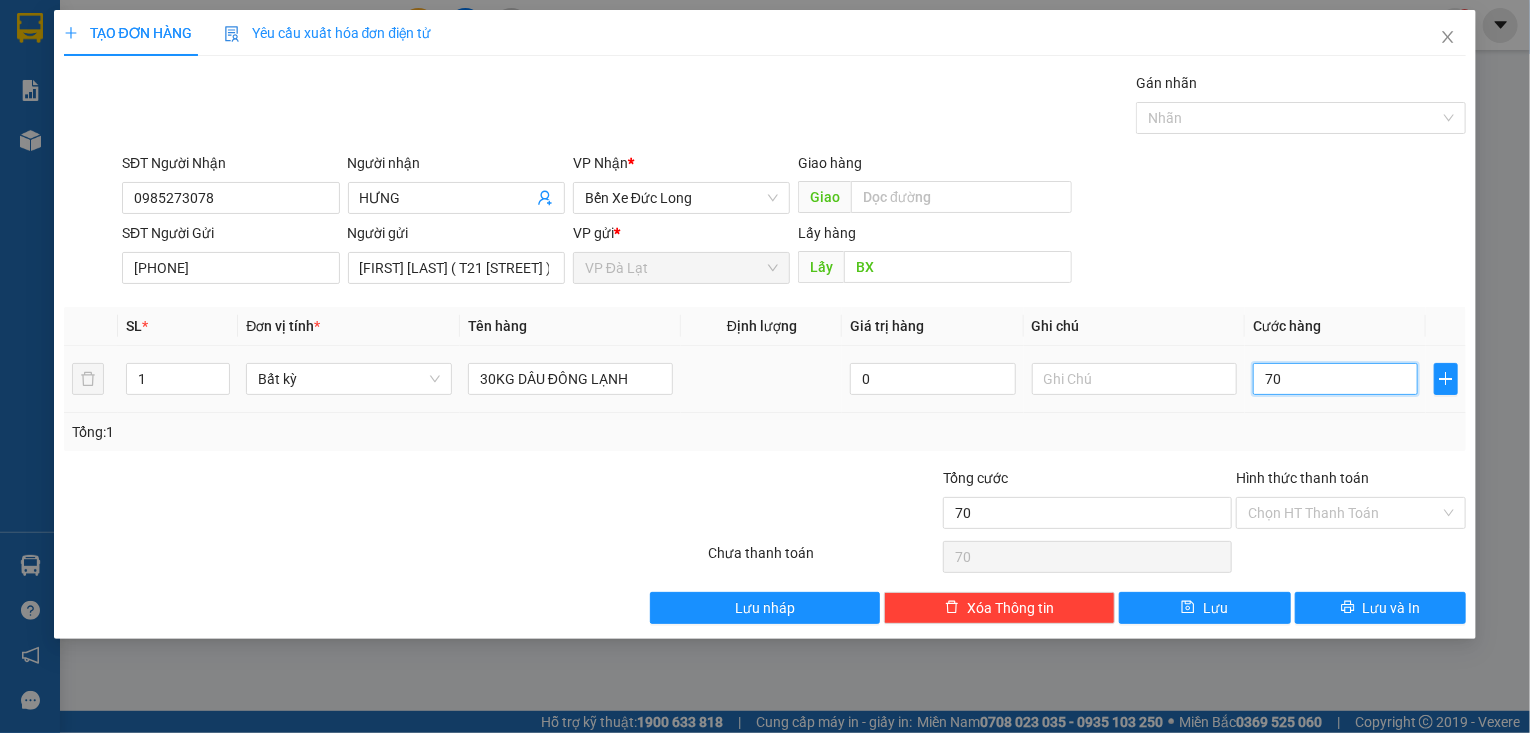 type on "700" 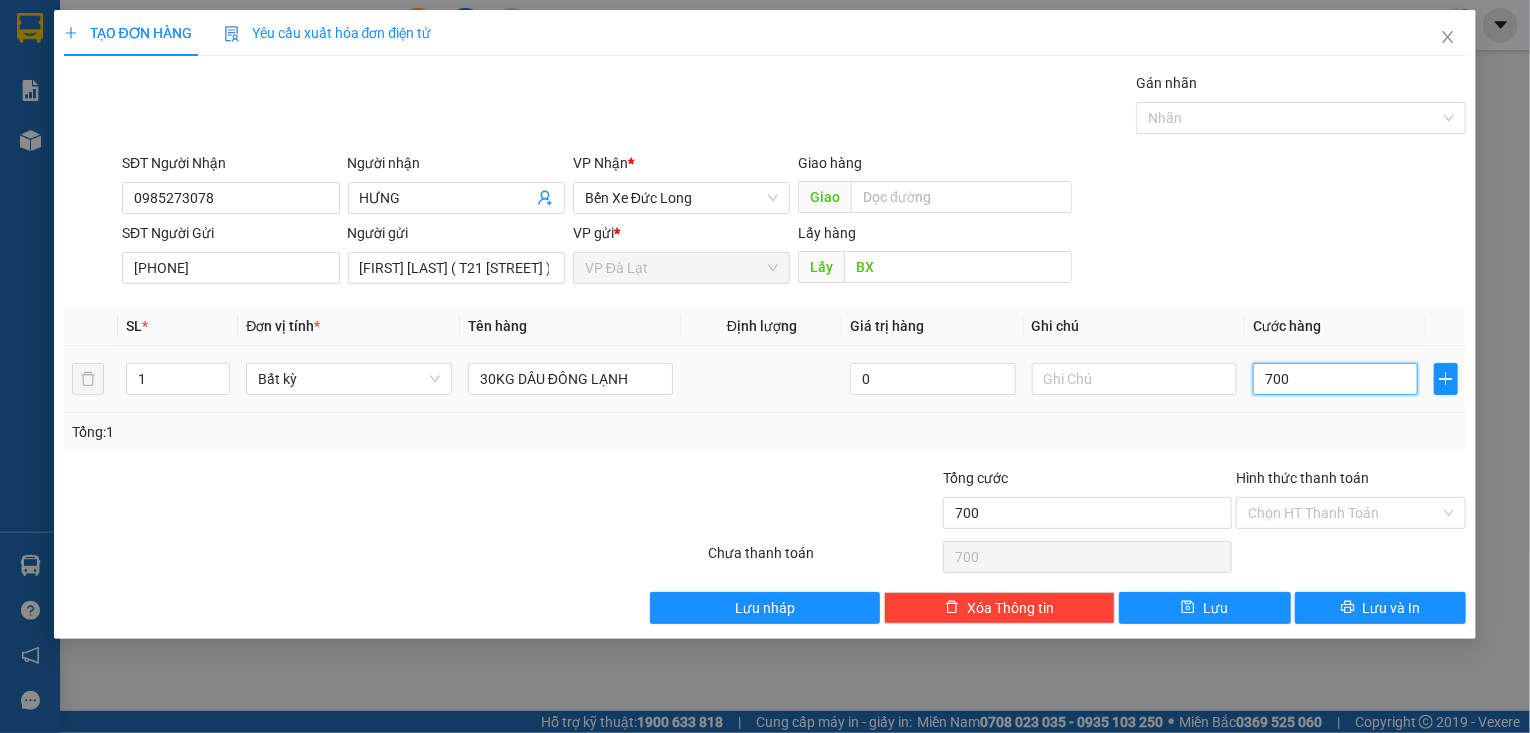 type on "7.000" 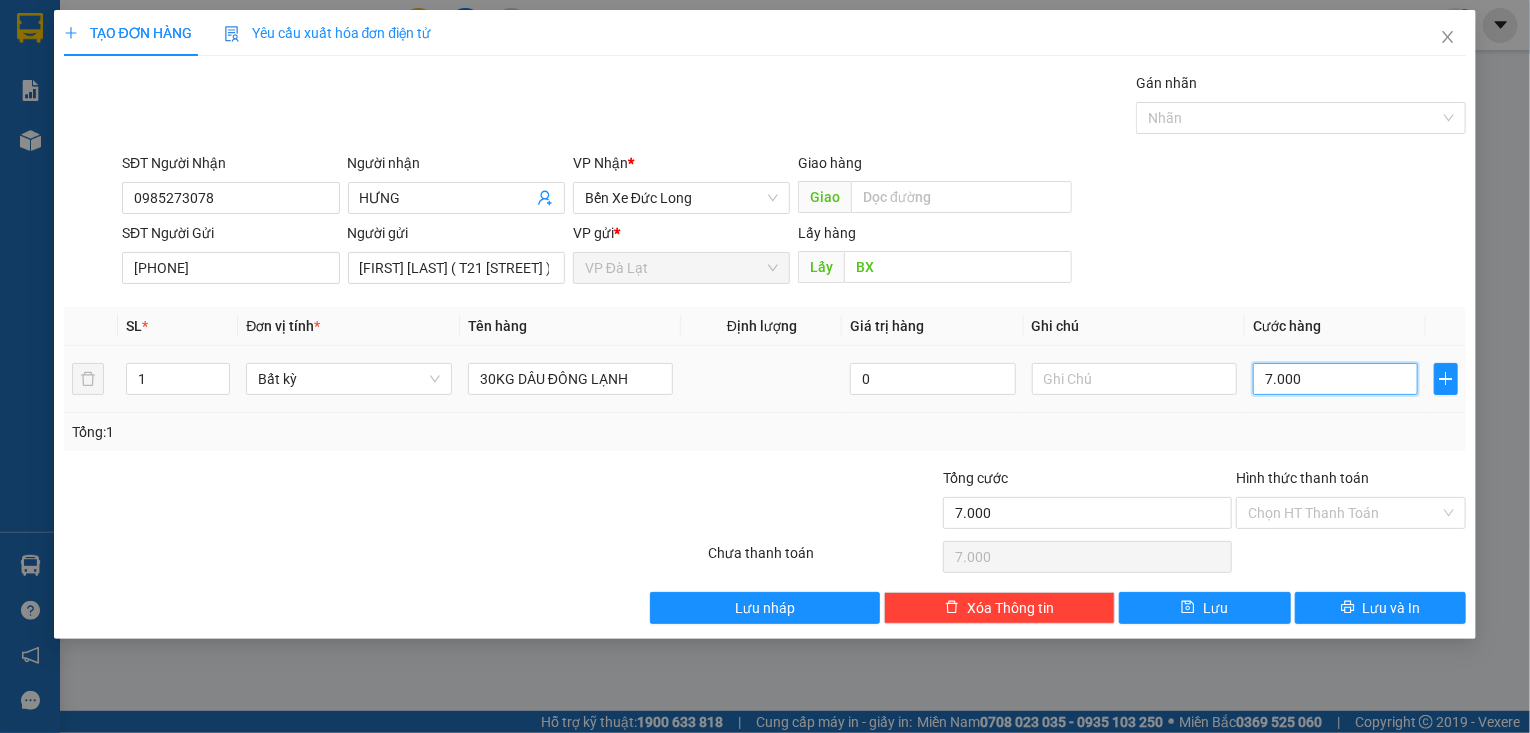 type on "70.000" 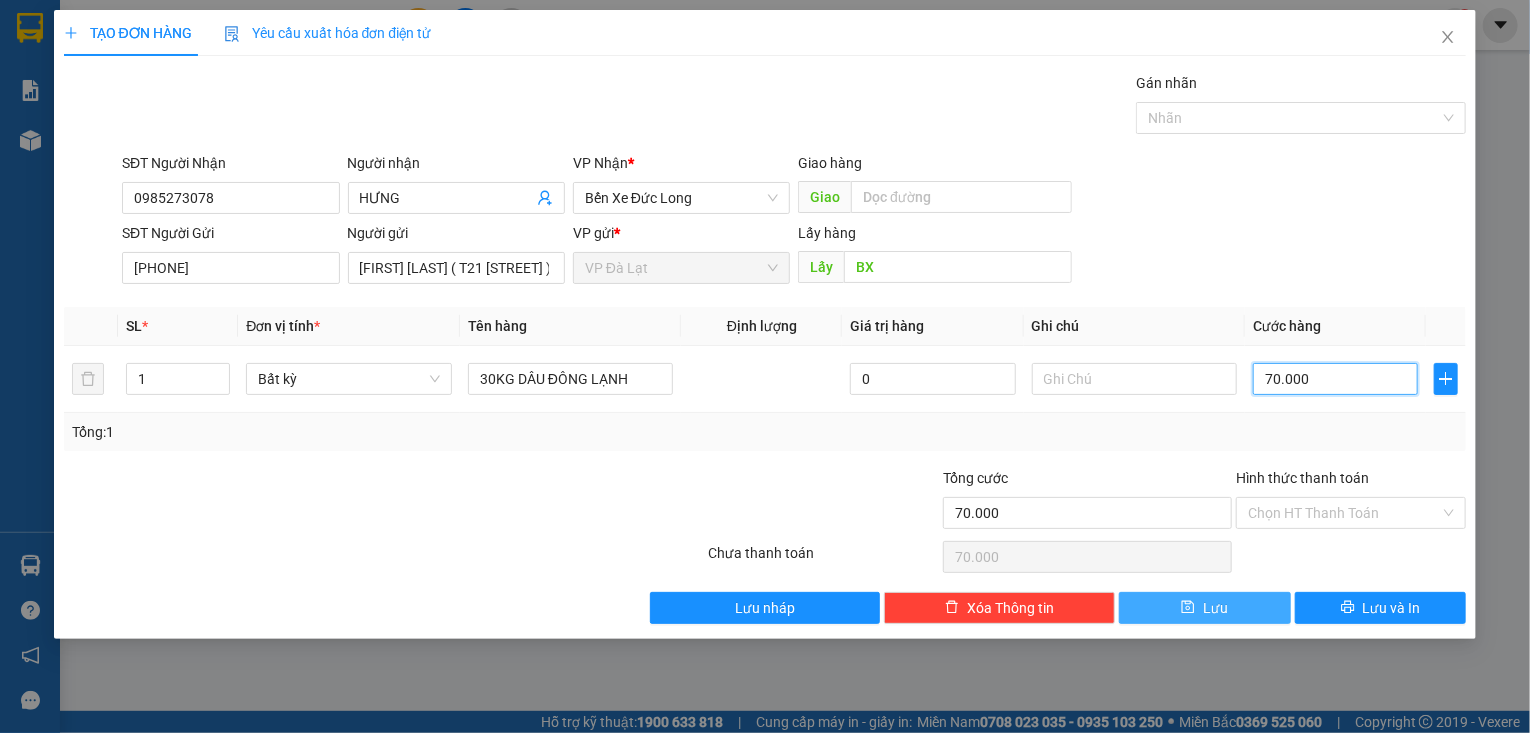 type on "70.000" 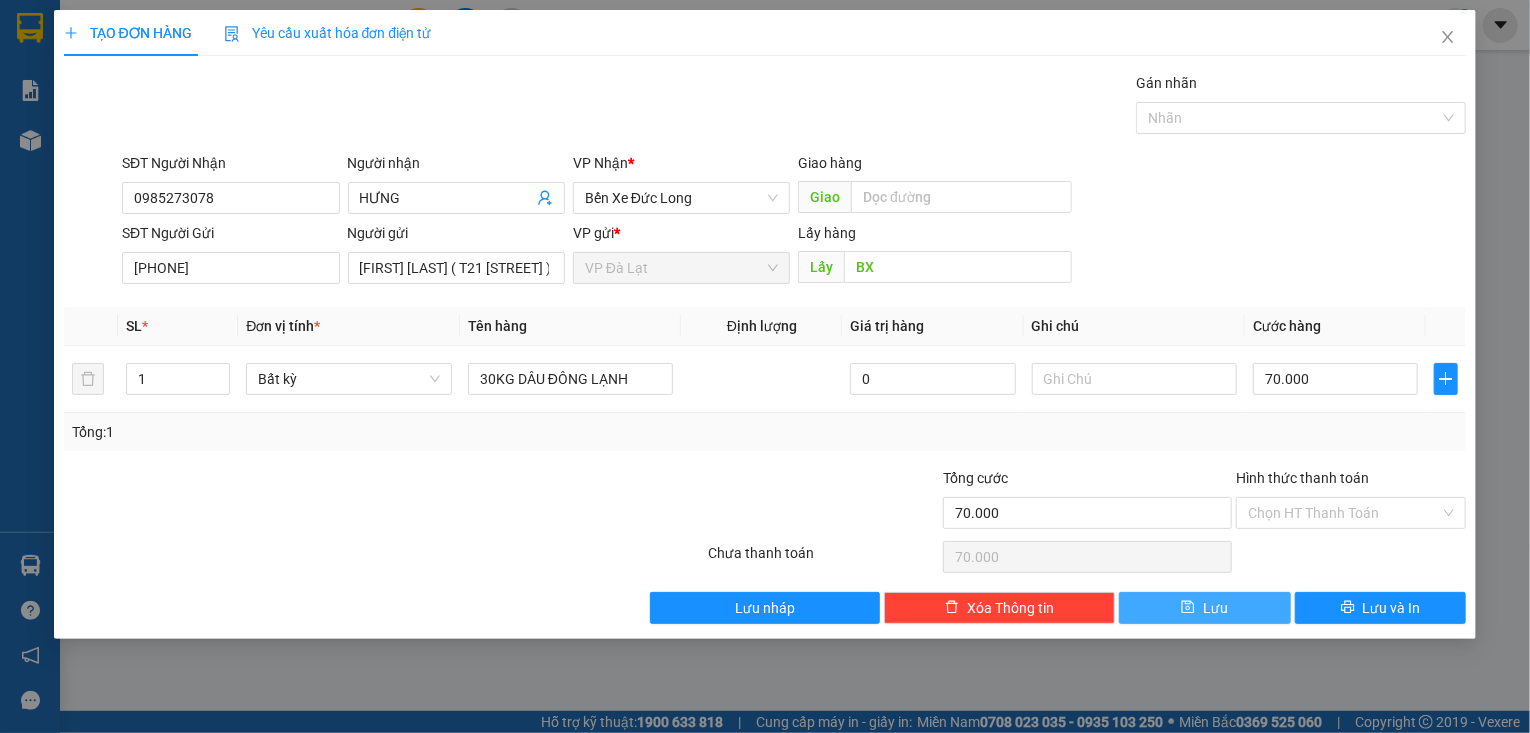 click on "Lưu" at bounding box center (1215, 608) 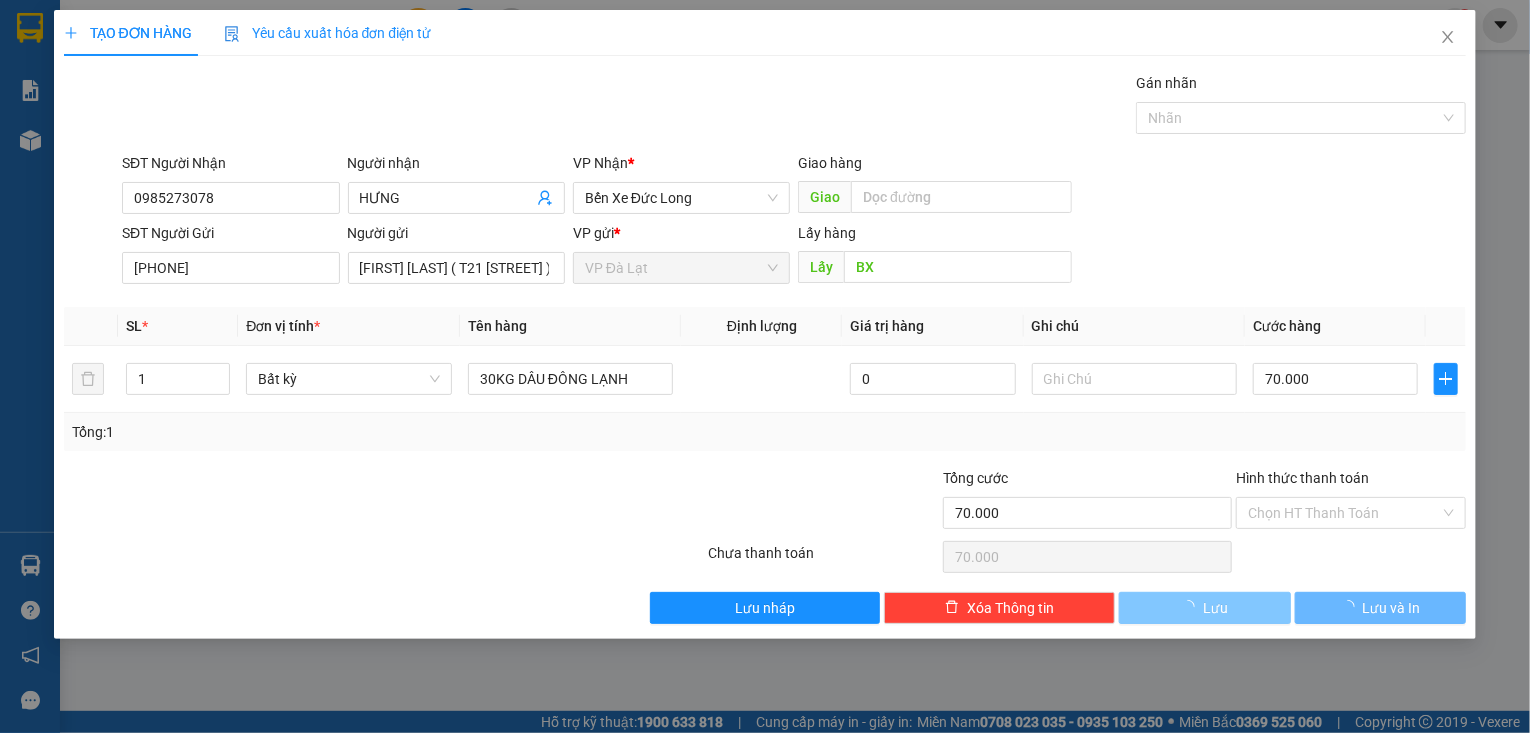 type 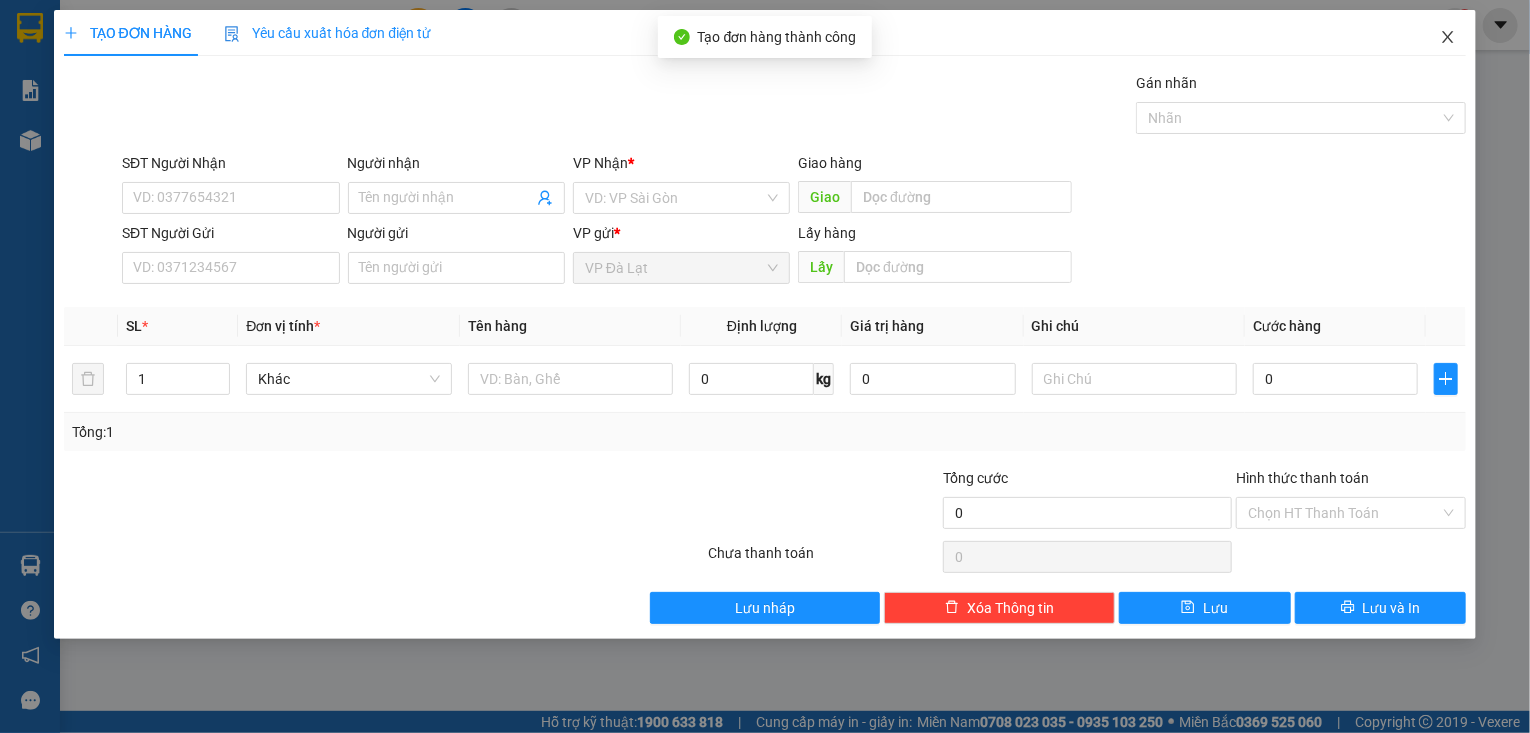 click 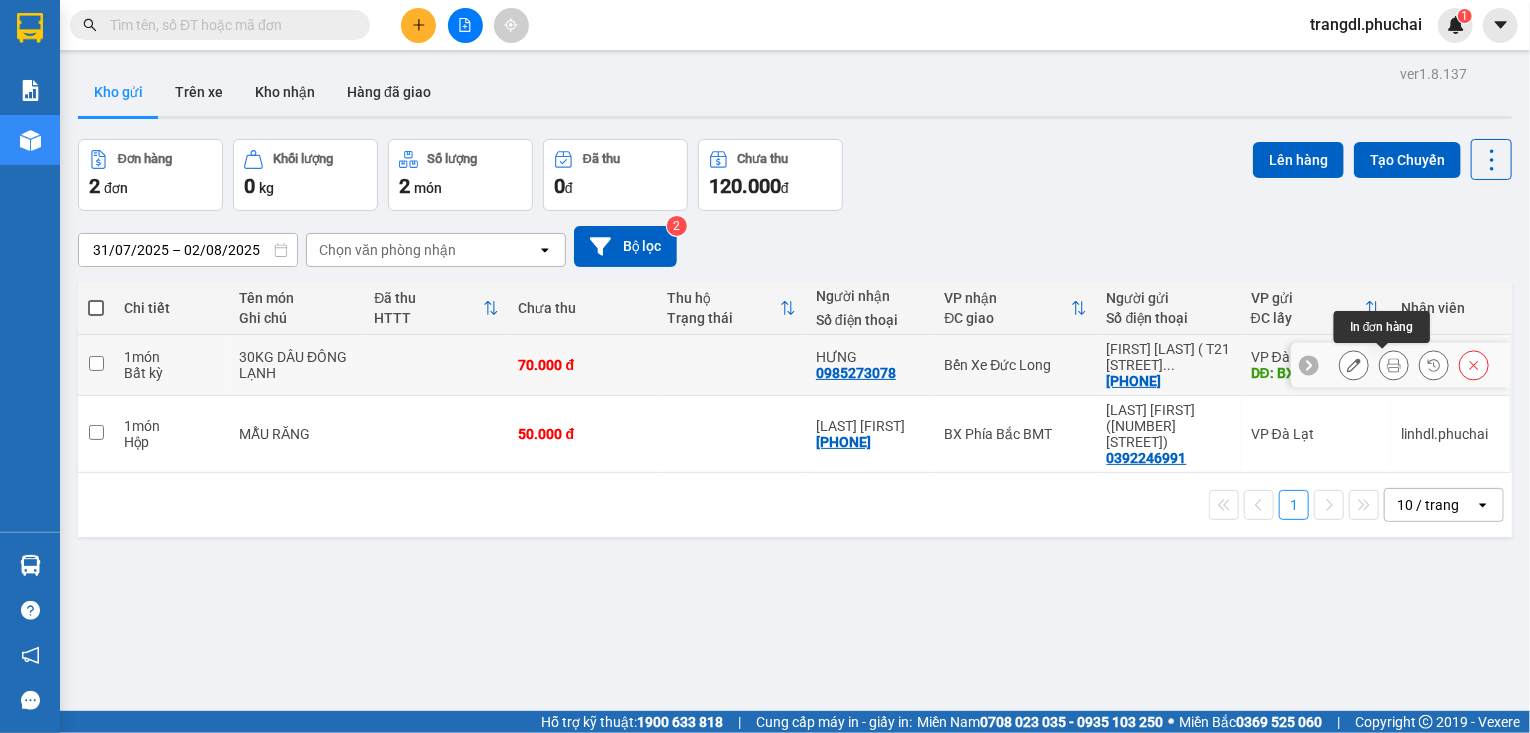 click 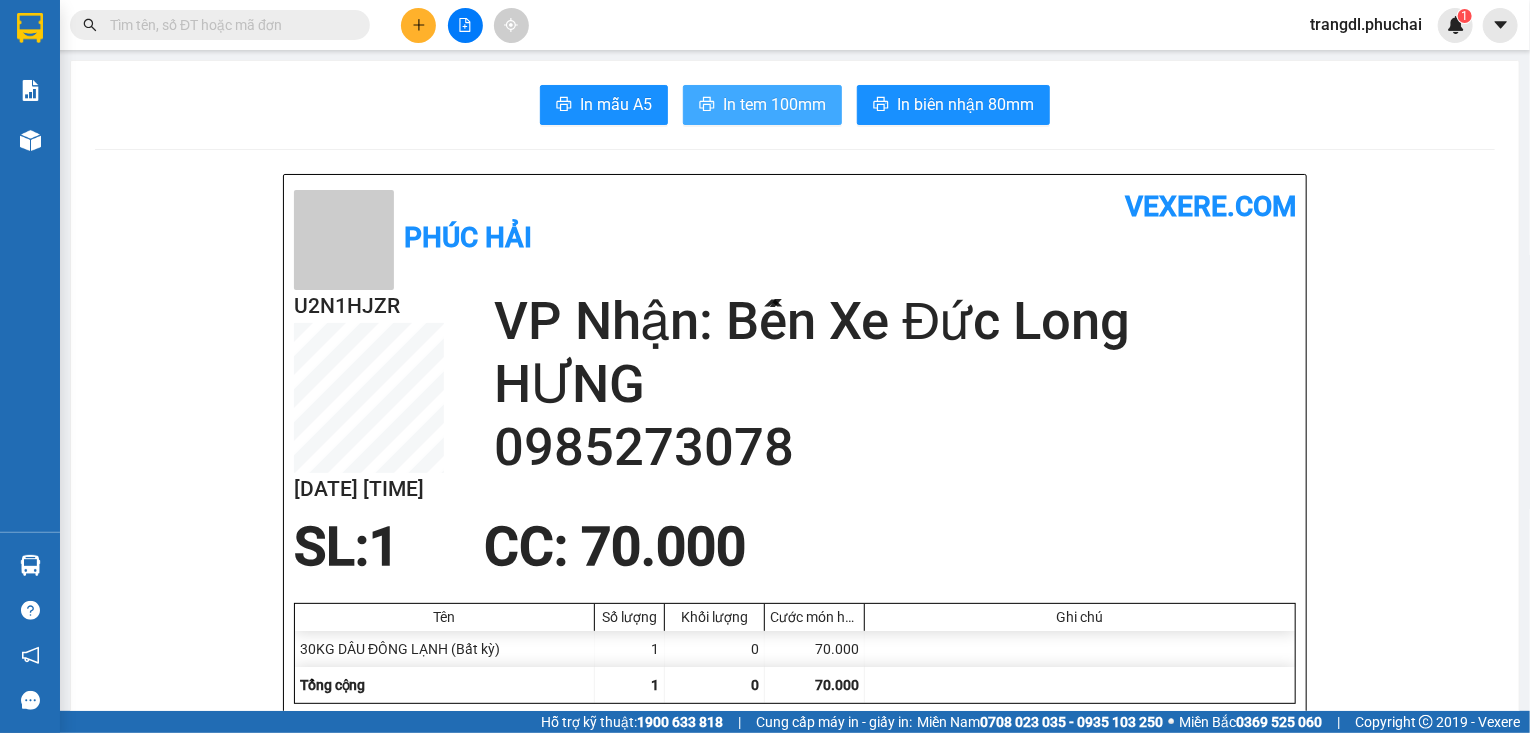 click on "In tem 100mm" at bounding box center (774, 104) 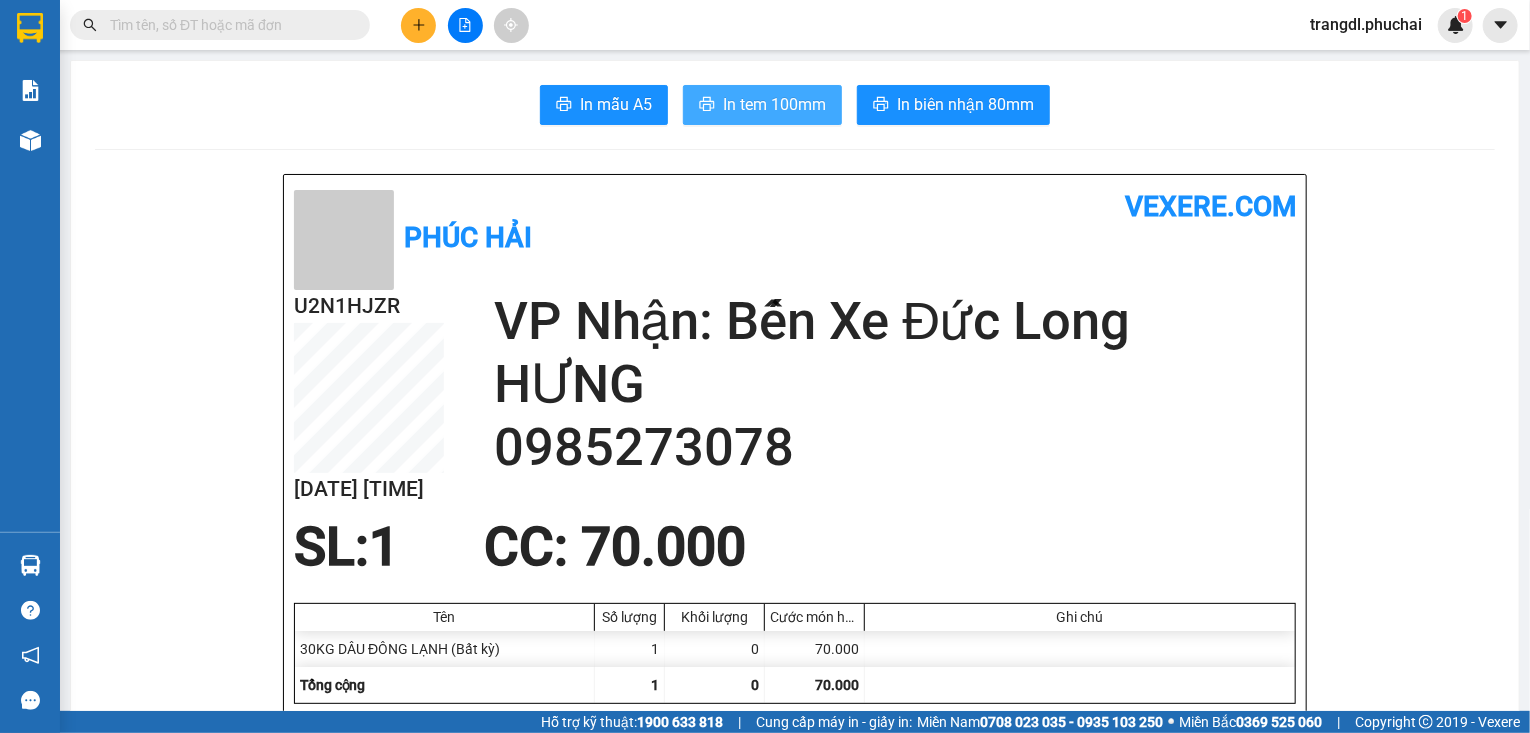 scroll, scrollTop: 0, scrollLeft: 0, axis: both 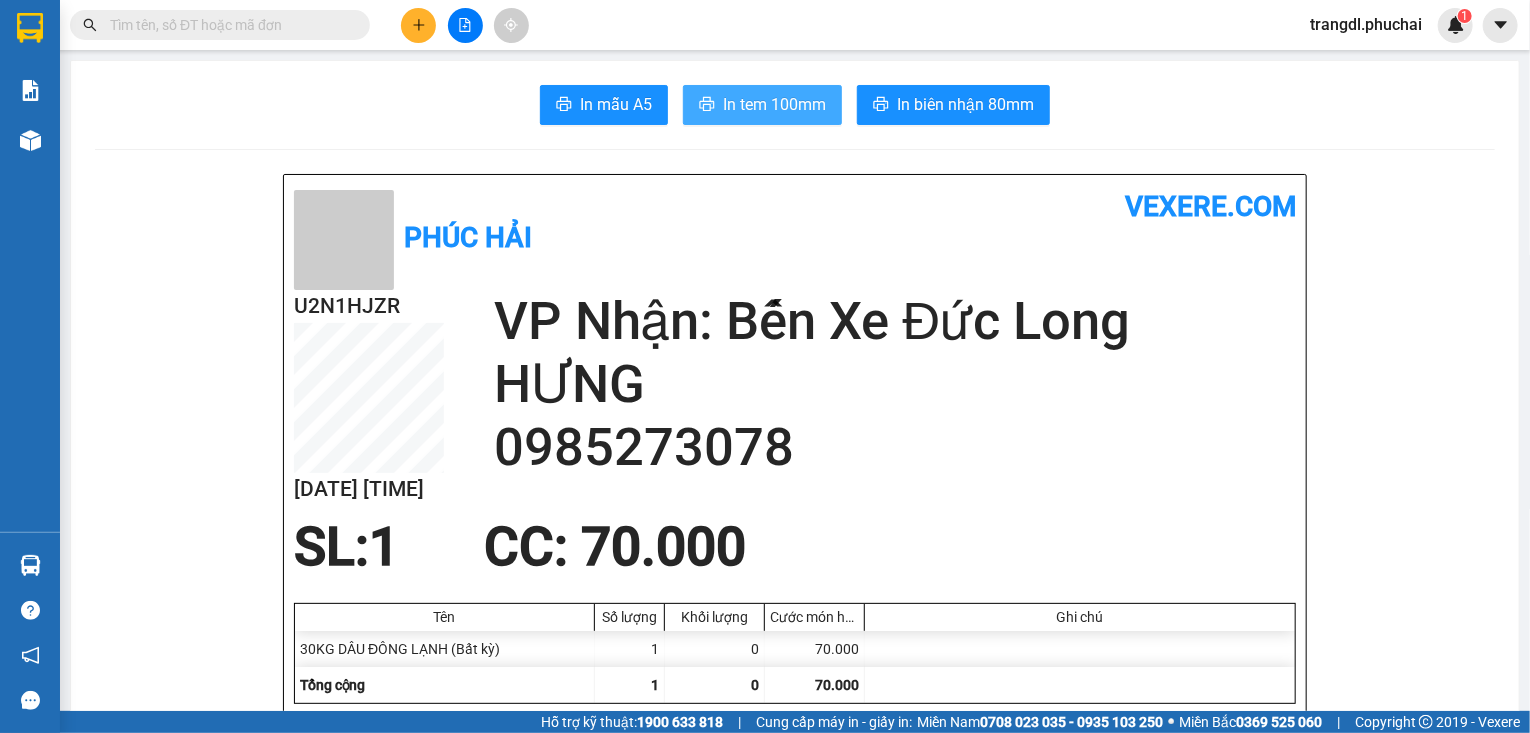 click on "In tem 100mm" at bounding box center (762, 105) 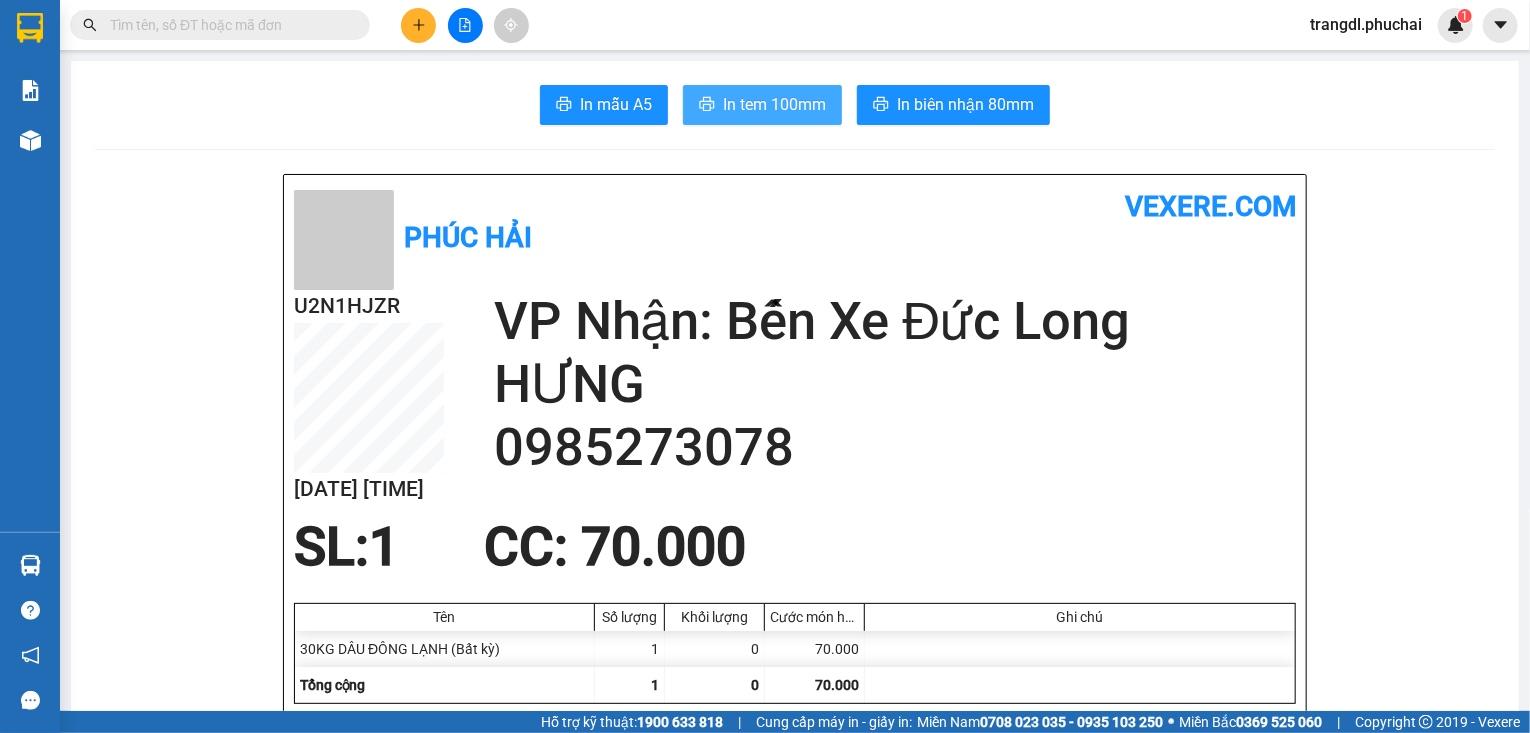 scroll, scrollTop: 0, scrollLeft: 0, axis: both 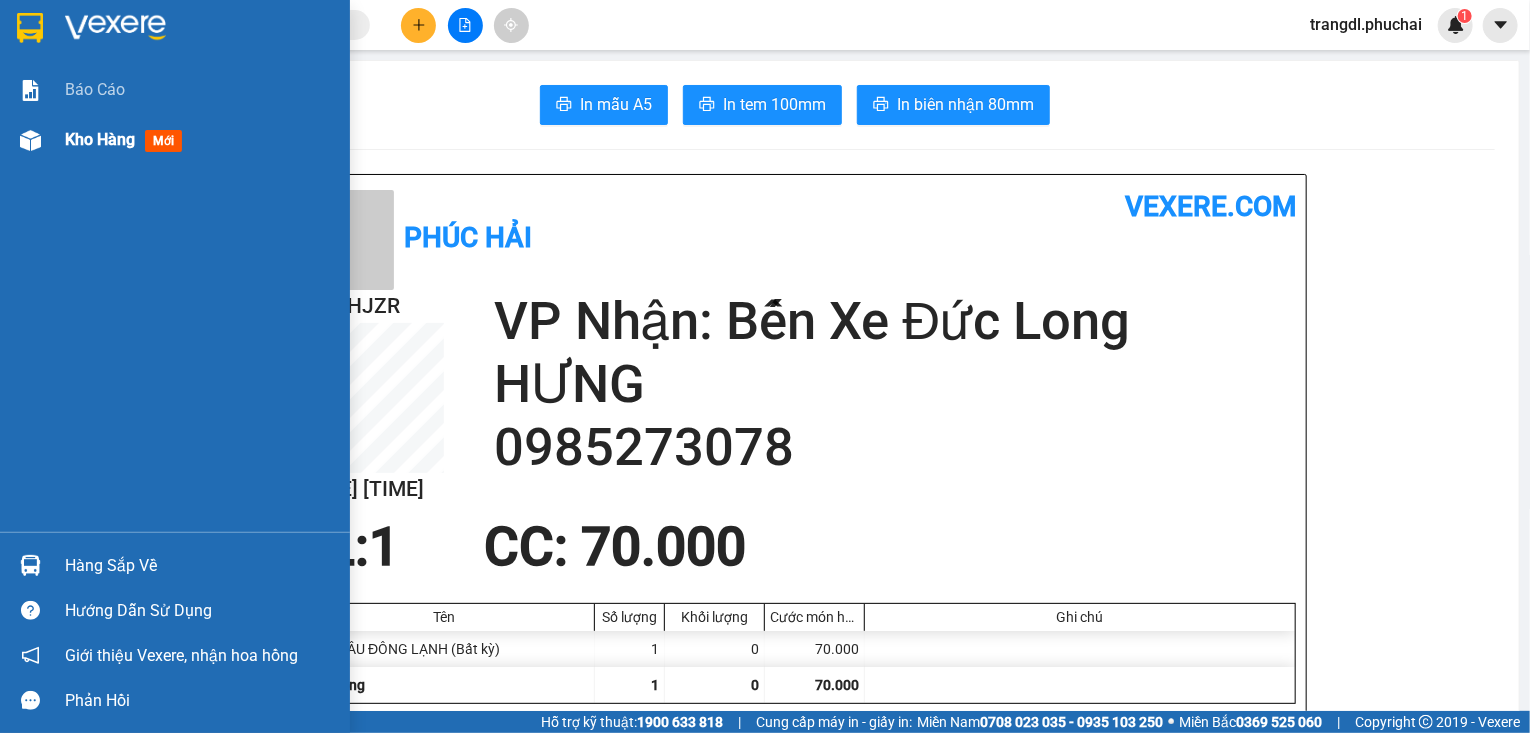 click at bounding box center [30, 140] 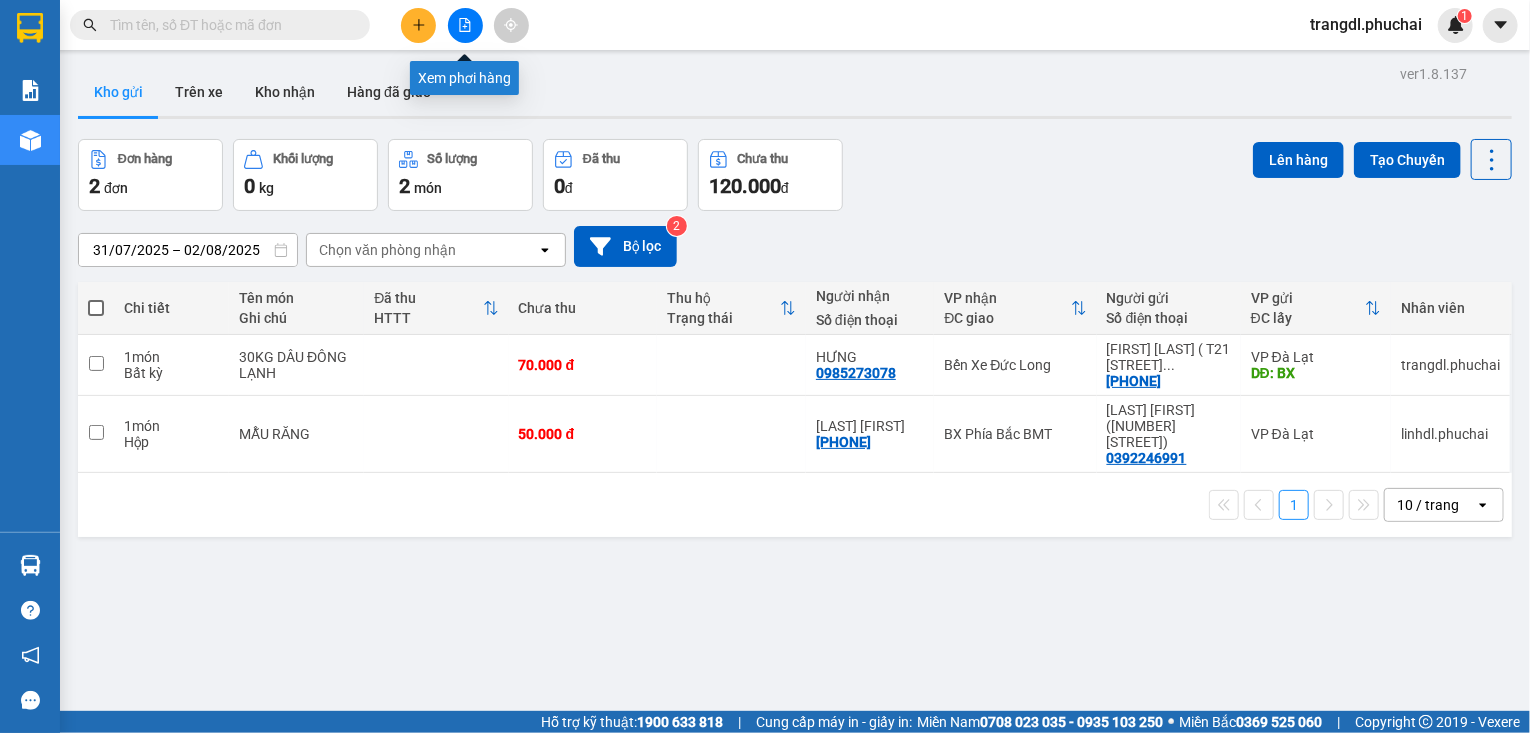 click 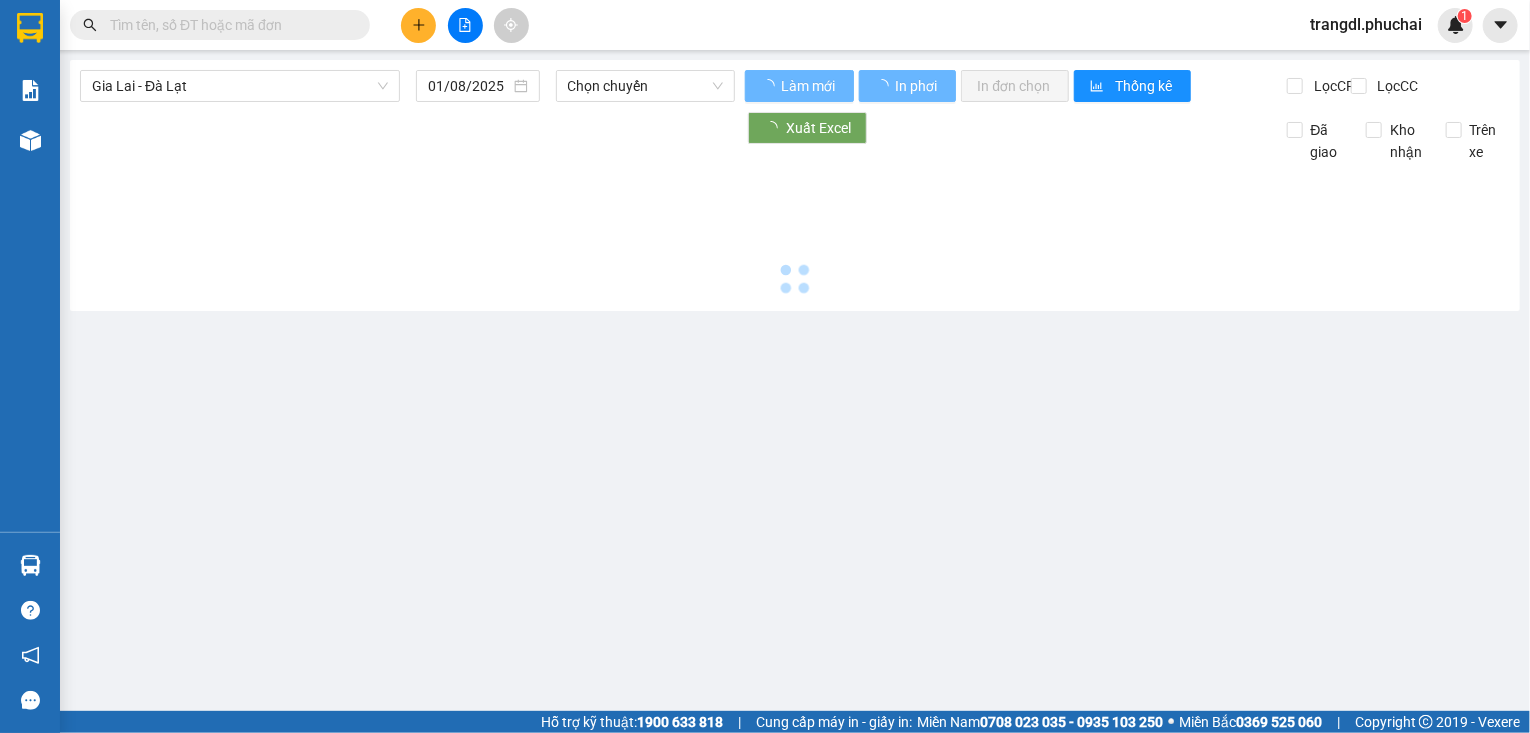 type on "02/08/2025" 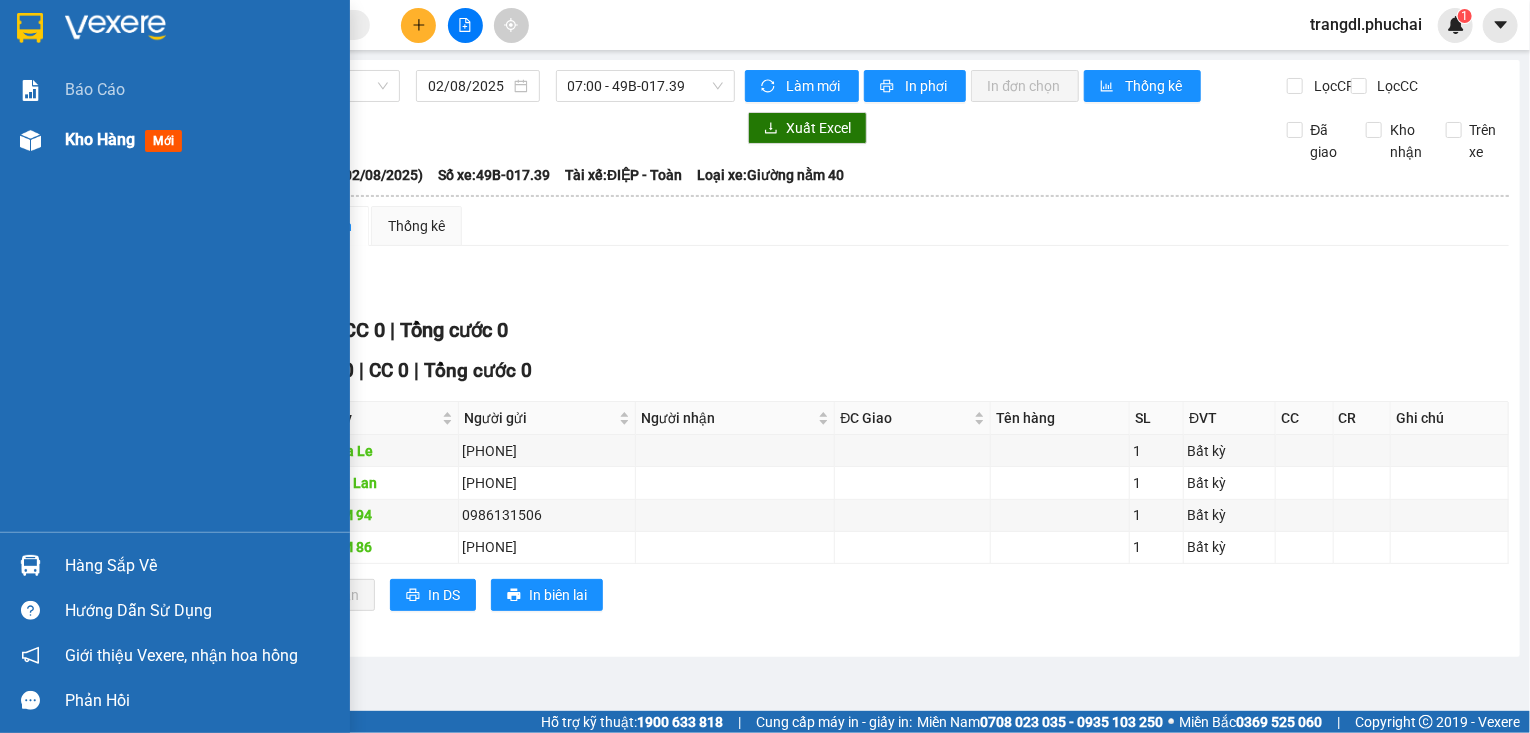 click on "Kho hàng mới" at bounding box center (175, 140) 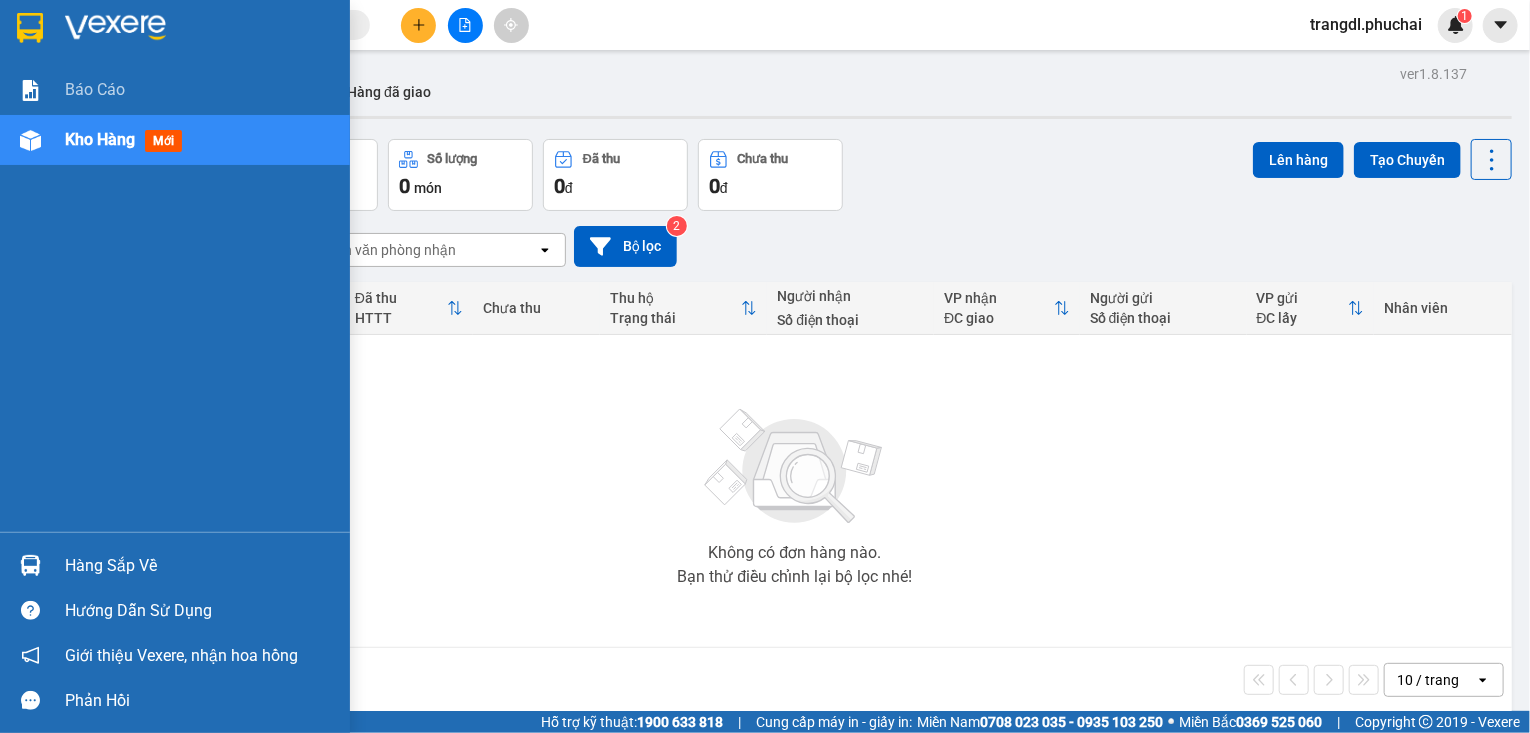 click at bounding box center (30, 140) 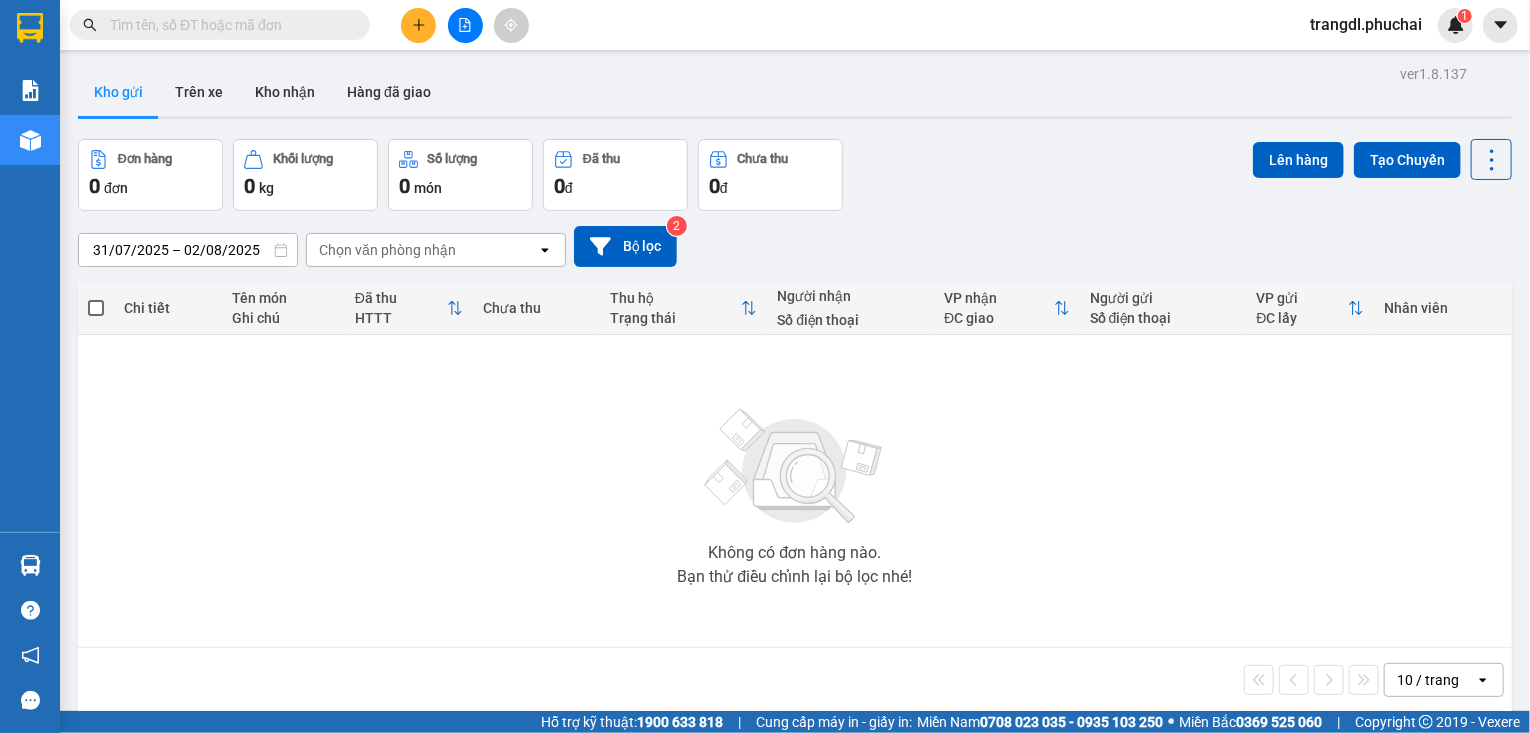 click at bounding box center (465, 25) 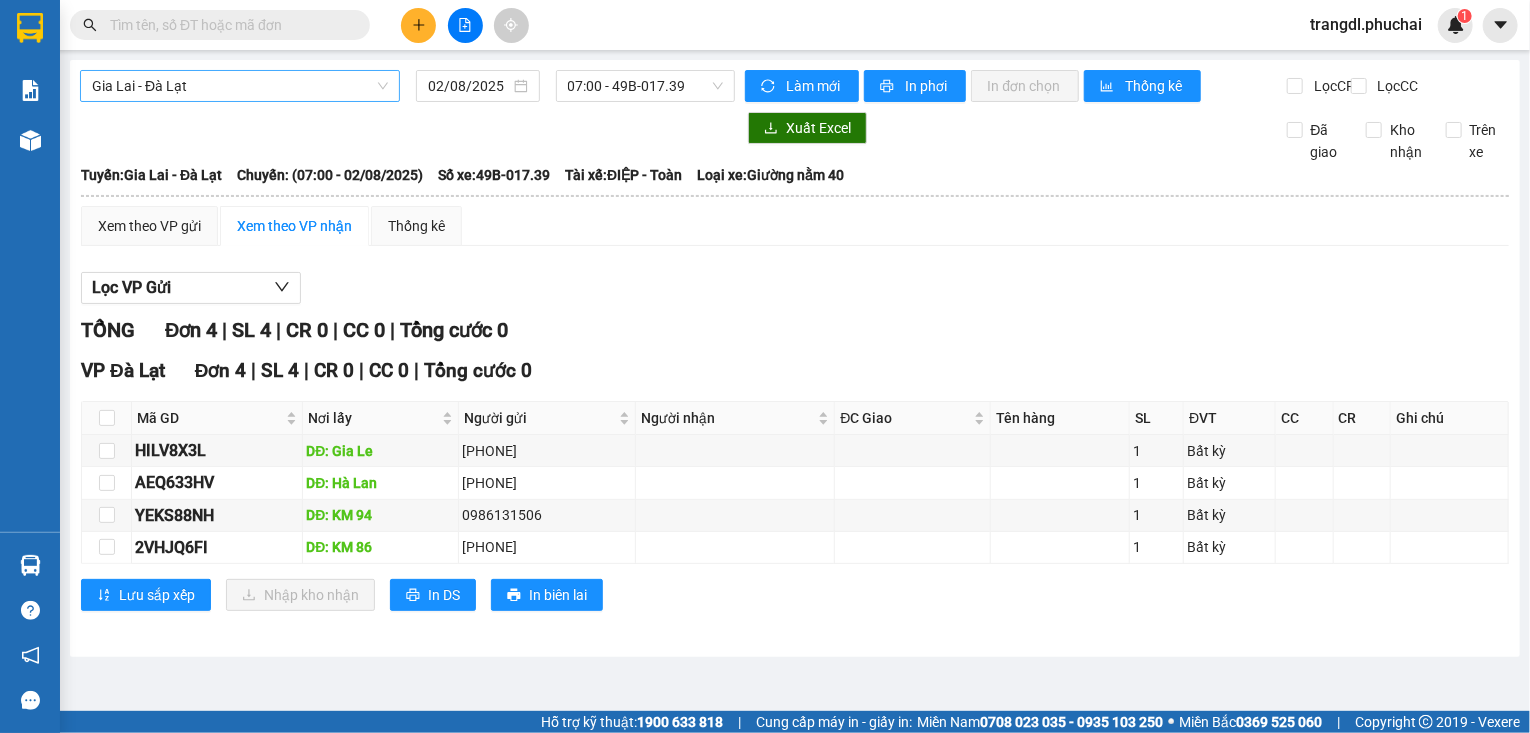 click on "Gia Lai - Đà Lạt" at bounding box center [240, 86] 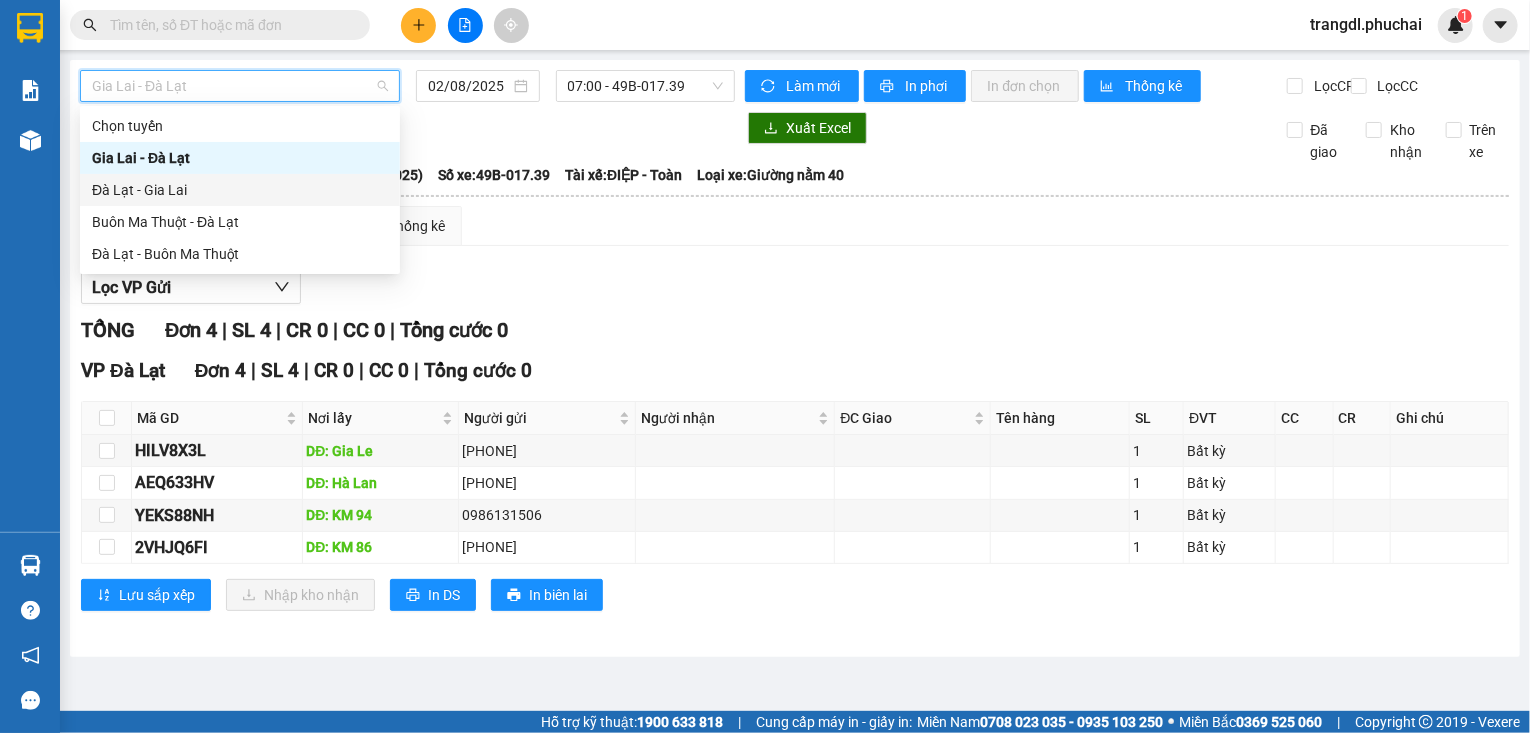 click on "Đà Lạt - Gia Lai" at bounding box center [240, 190] 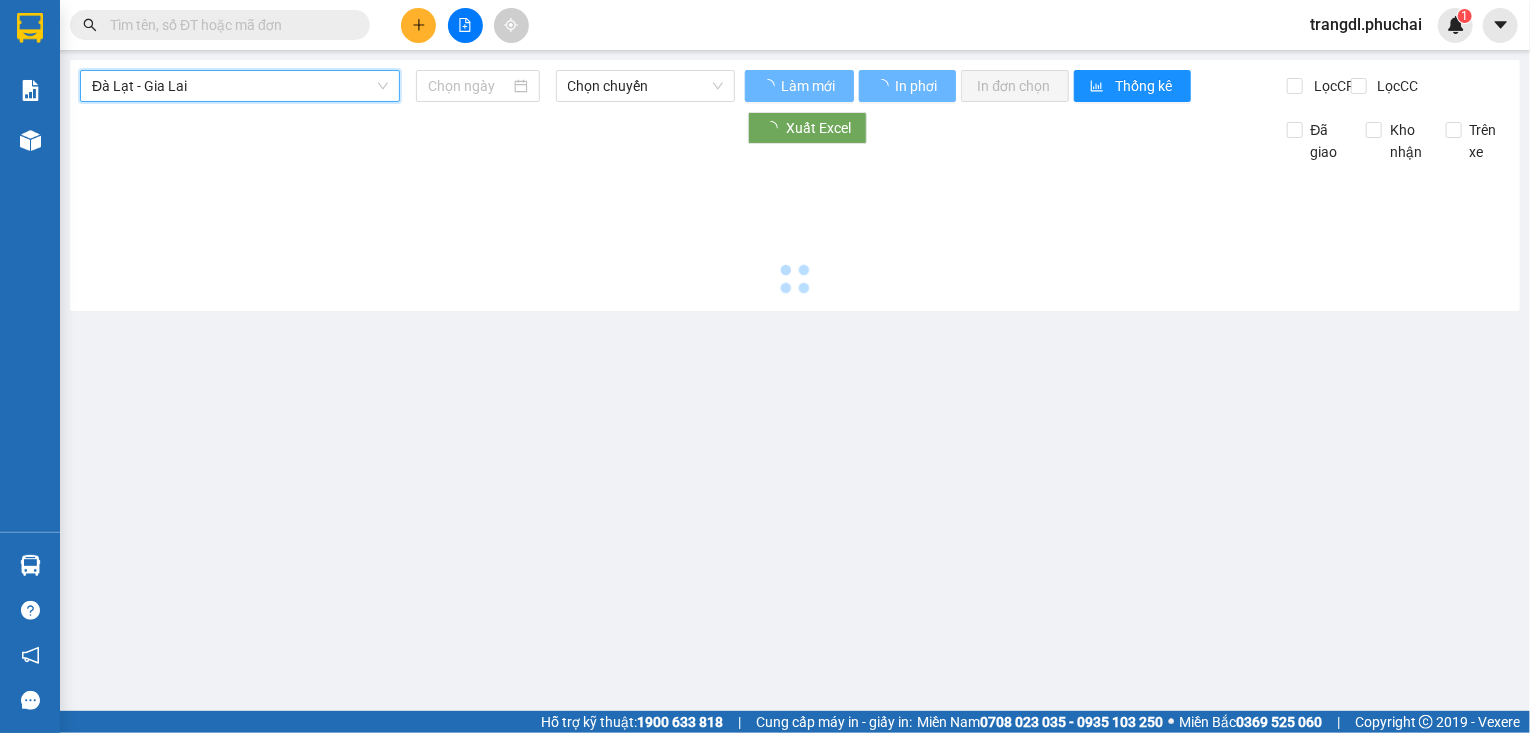 type on "02/08/2025" 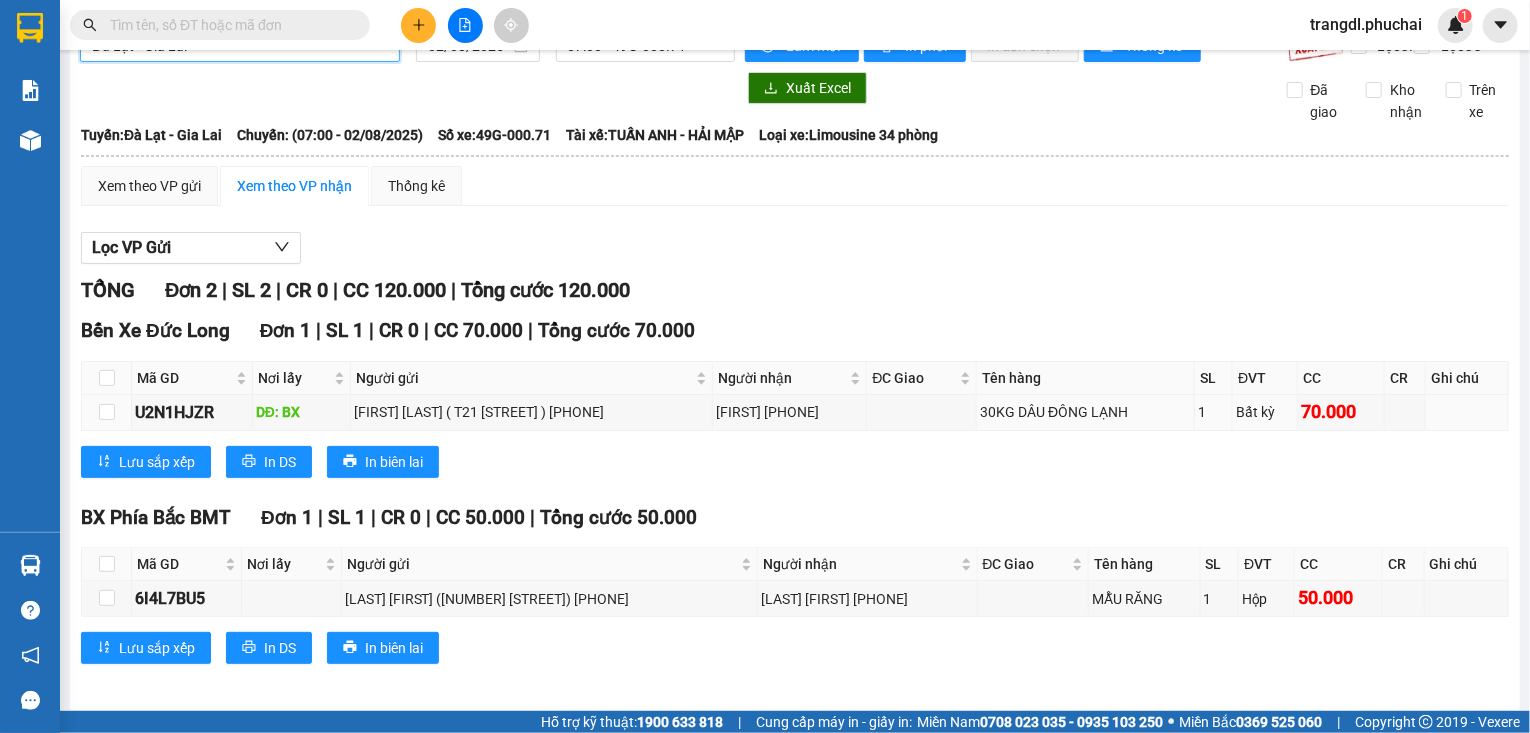 scroll, scrollTop: 63, scrollLeft: 0, axis: vertical 